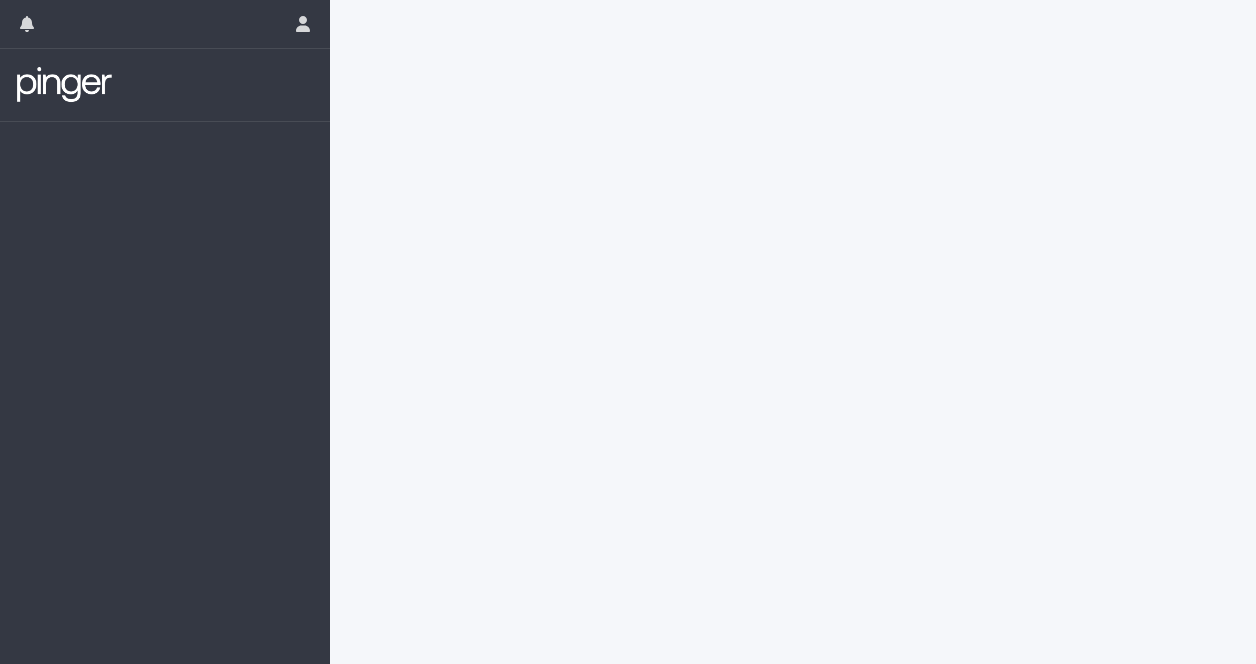 scroll, scrollTop: 0, scrollLeft: 0, axis: both 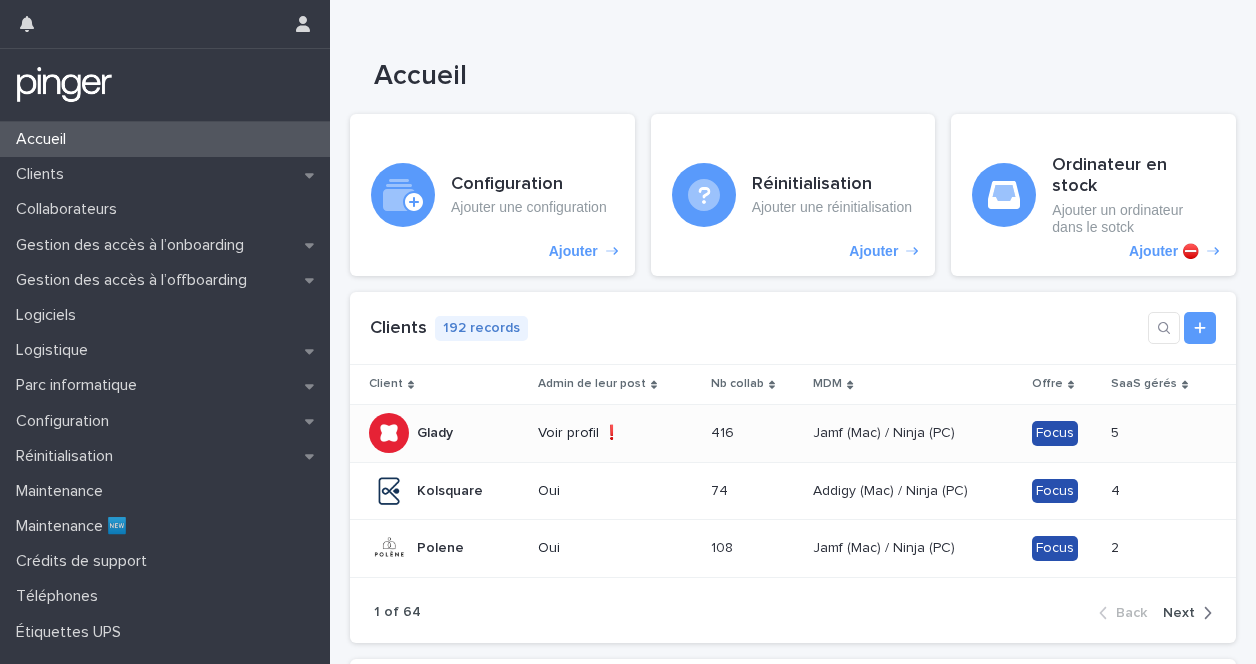 click on "Glady" at bounding box center [437, 431] 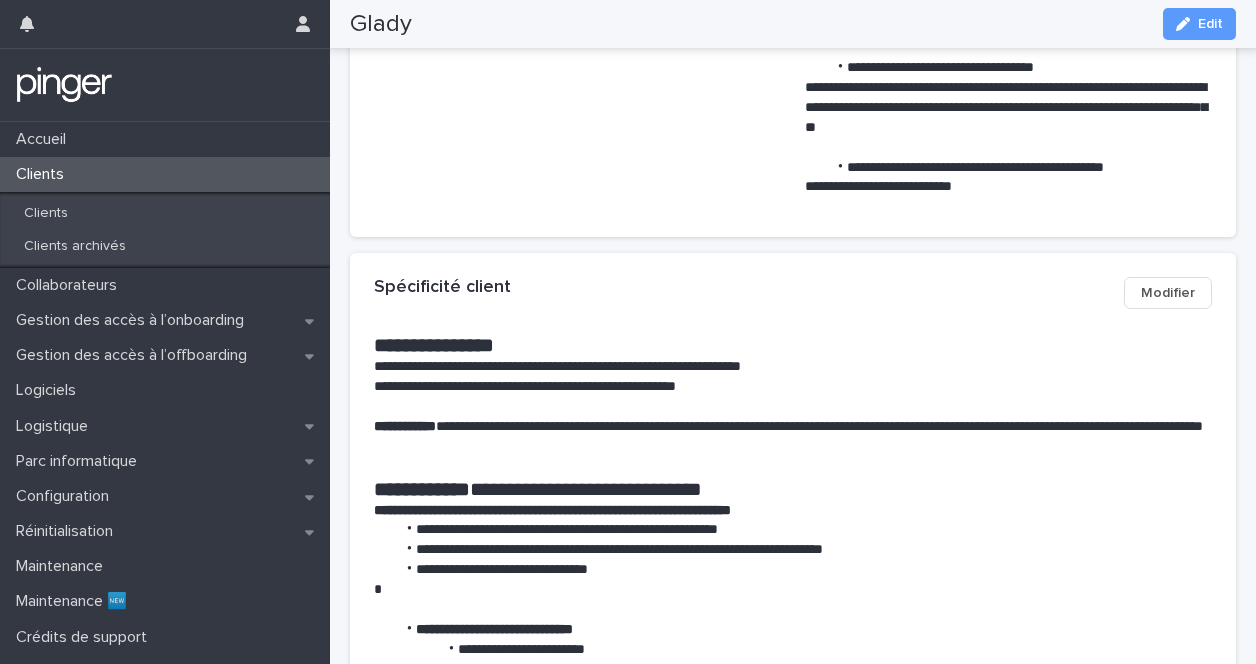 scroll, scrollTop: 0, scrollLeft: 0, axis: both 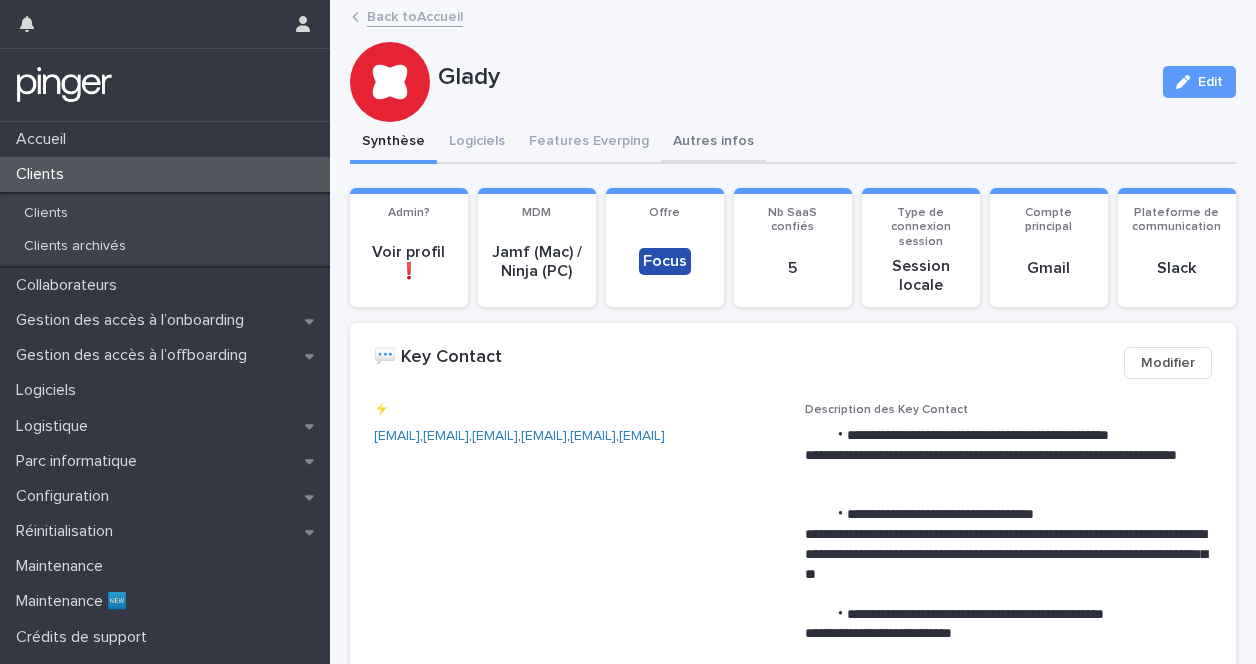 click on "Autres infos" at bounding box center [713, 143] 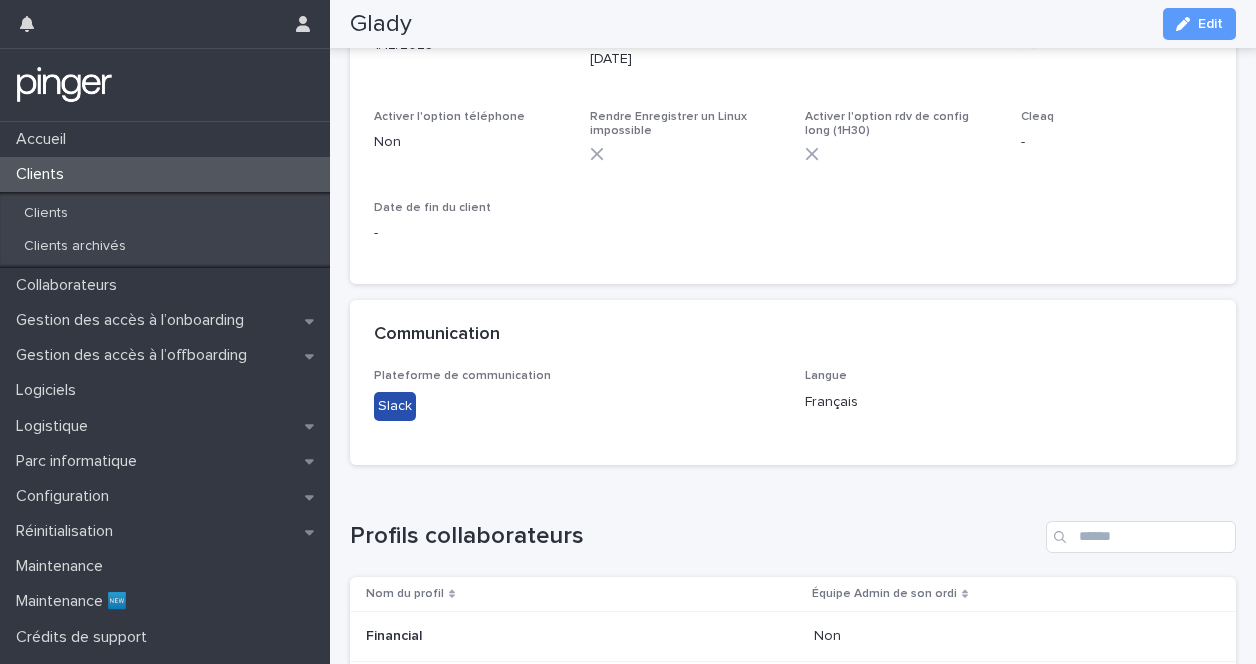 scroll, scrollTop: 0, scrollLeft: 0, axis: both 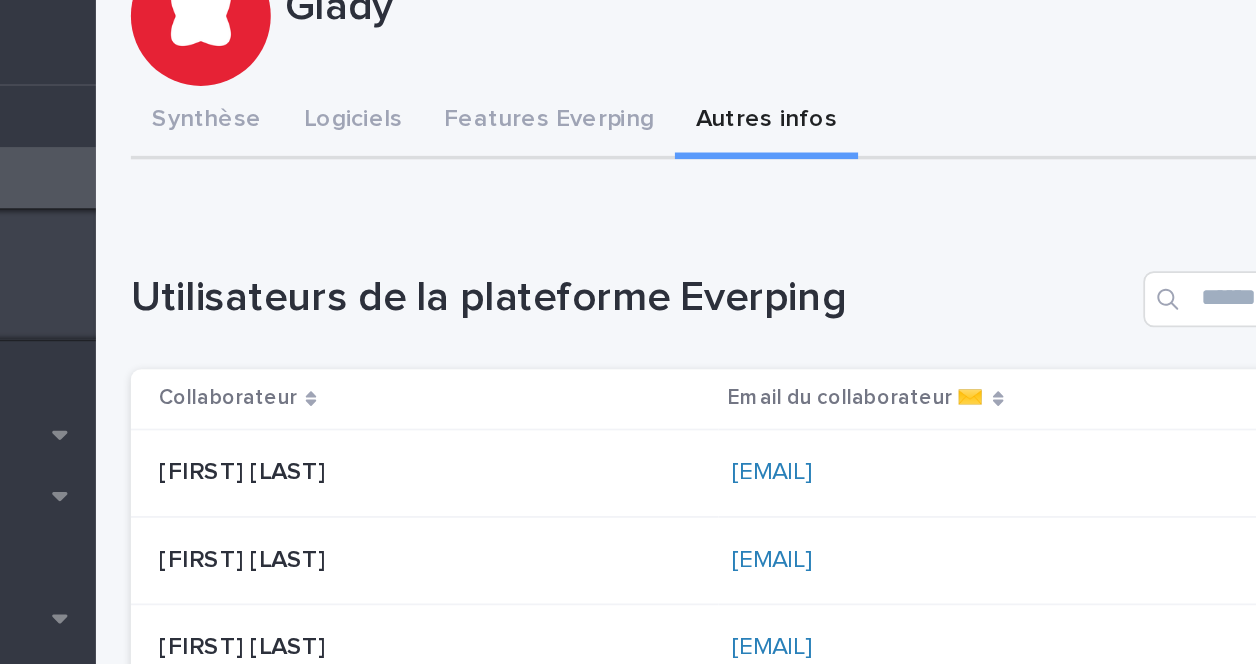 click on "Utilisateurs de la plateforme Everping Add New Collaborateur Email du collaborateur ✉️ [FIRST] [LAST] [FIRST] [LAST]   [EMAIL] [EMAIL]   [FIRST] [LAST] [FIRST] [LAST]   [EMAIL] [EMAIL]   [FIRST] [LAST] [FIRST] [LAST]   [EMAIL] [EMAIL]   [FIRST] [LAST] [FIRST] [LAST]   [EMAIL] [EMAIL]   [FIRST] [LAST] [FIRST] [LAST]   [EMAIL] [EMAIL]   [FIRST] [LAST] [FIRST] [LAST]   [EMAIL] [EMAIL]   [FIRST] [LAST] [FIRST] [LAST]   [EMAIL] [EMAIL]   [FIRST] [LAST] [FIRST] [LAST]   [EMAIL] [EMAIL]   [FIRST] [LAST] [FIRST] [LAST]   [EMAIL] [EMAIL]   [FIRST] [LAST] [FIRST] [LAST]   [EMAIL] [EMAIL]   1  of  2 Back Next" at bounding box center (793, 537) 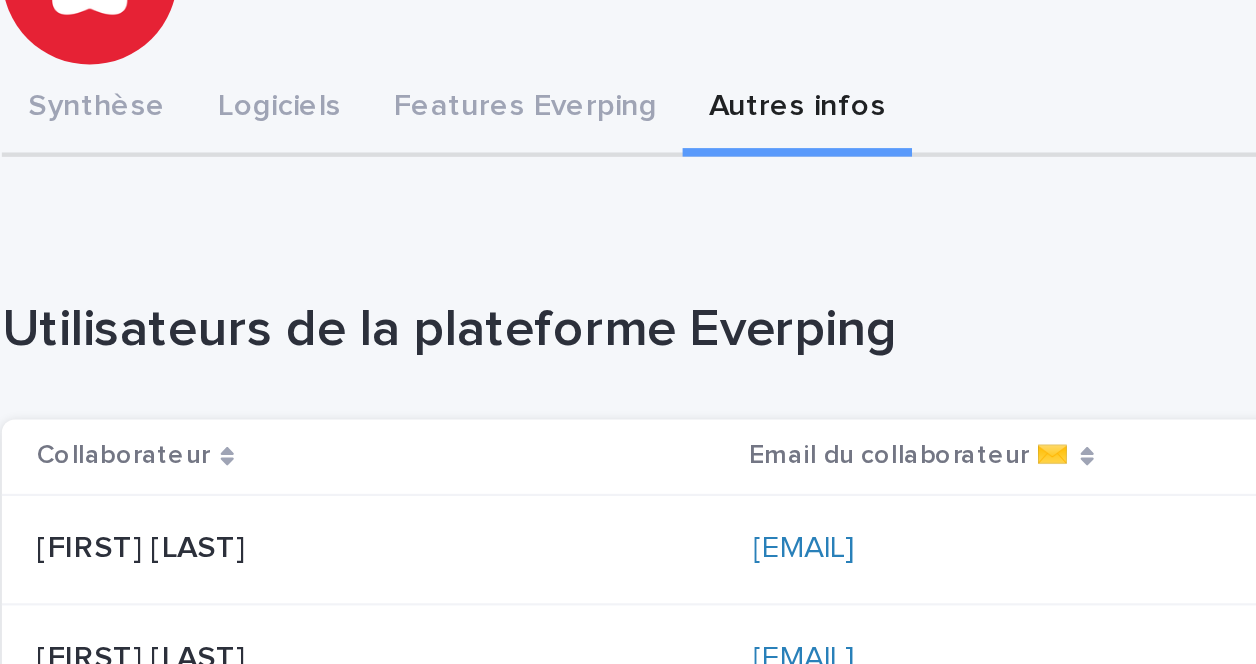 click on "Utilisateurs de la plateforme Everping Add New Collaborateur Email du collaborateur ✉️ [FIRST] [LAST] [FIRST] [LAST]   [EMAIL] [EMAIL]   [FIRST] [LAST] [FIRST] [LAST]   [EMAIL] [EMAIL]   [FIRST] [LAST] [FIRST] [LAST]   [EMAIL] [EMAIL]   [FIRST] [LAST] [FIRST] [LAST]   [EMAIL] [EMAIL]   [FIRST] [LAST] [FIRST] [LAST]   [EMAIL] [EMAIL]   [FIRST] [LAST] [FIRST] [LAST]   [EMAIL] [EMAIL]   [FIRST] [LAST] [FIRST] [LAST]   [EMAIL] [EMAIL]   [FIRST] [LAST] [FIRST] [LAST]   [EMAIL] [EMAIL]   [FIRST] [LAST] [FIRST] [LAST]   [EMAIL] [EMAIL]   [FIRST] [LAST] [FIRST] [LAST]   [EMAIL] [EMAIL]   1  of  2 Back Next" at bounding box center [793, 537] 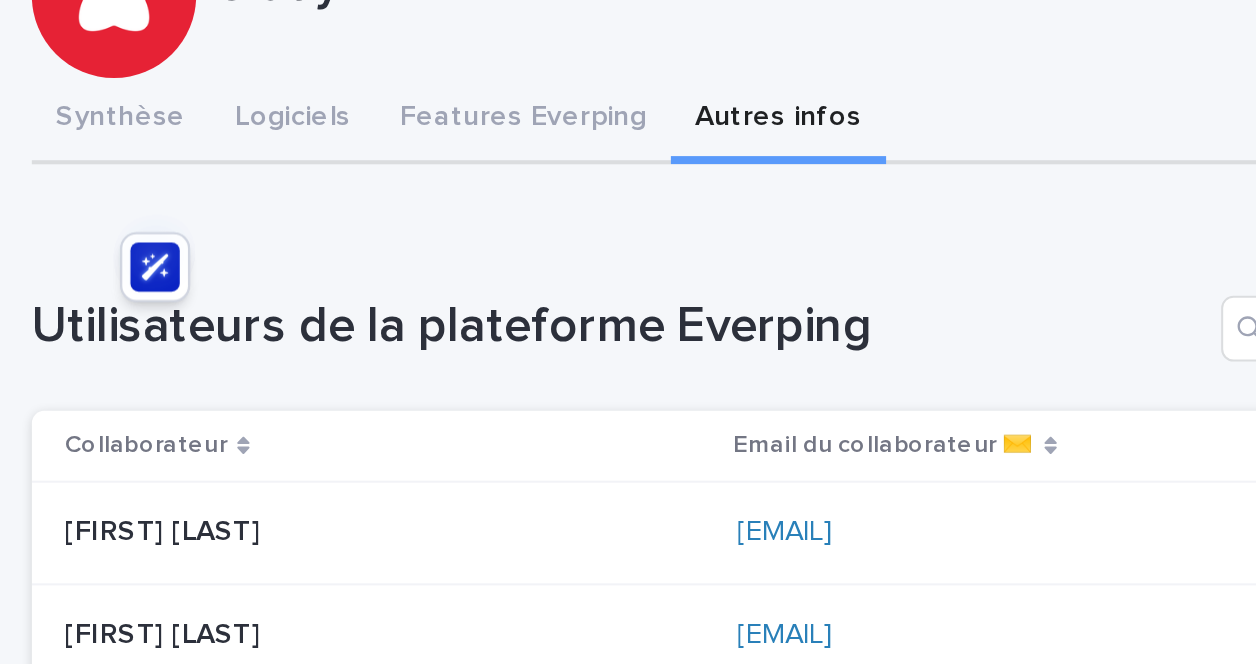 click on "Utilisateurs de la plateforme Everping Add New" at bounding box center (793, 244) 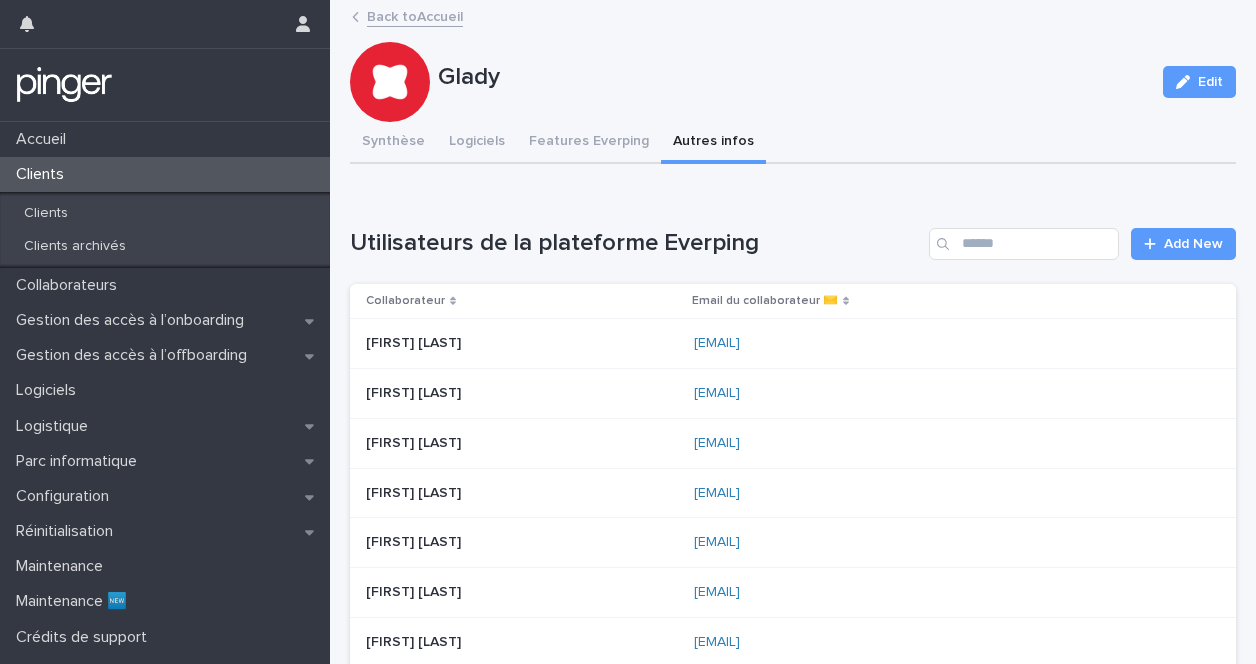 click on "Utilisateurs de la plateforme Everping" at bounding box center (635, 243) 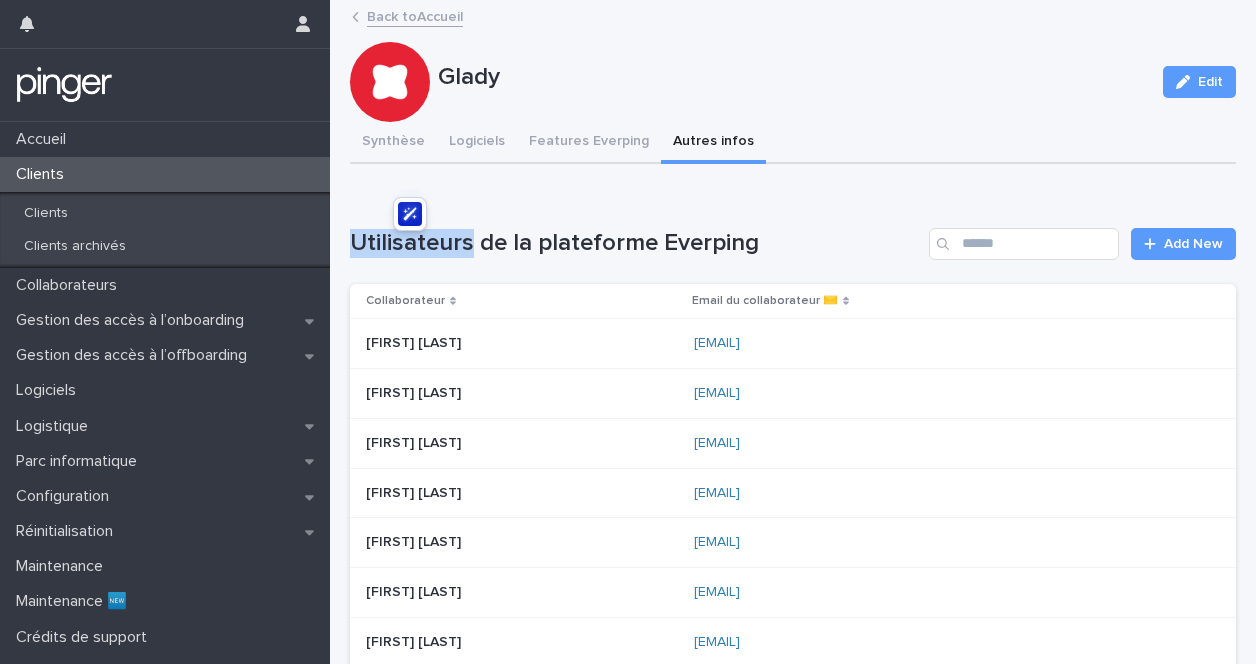 click on "Utilisateurs de la plateforme Everping" at bounding box center (635, 243) 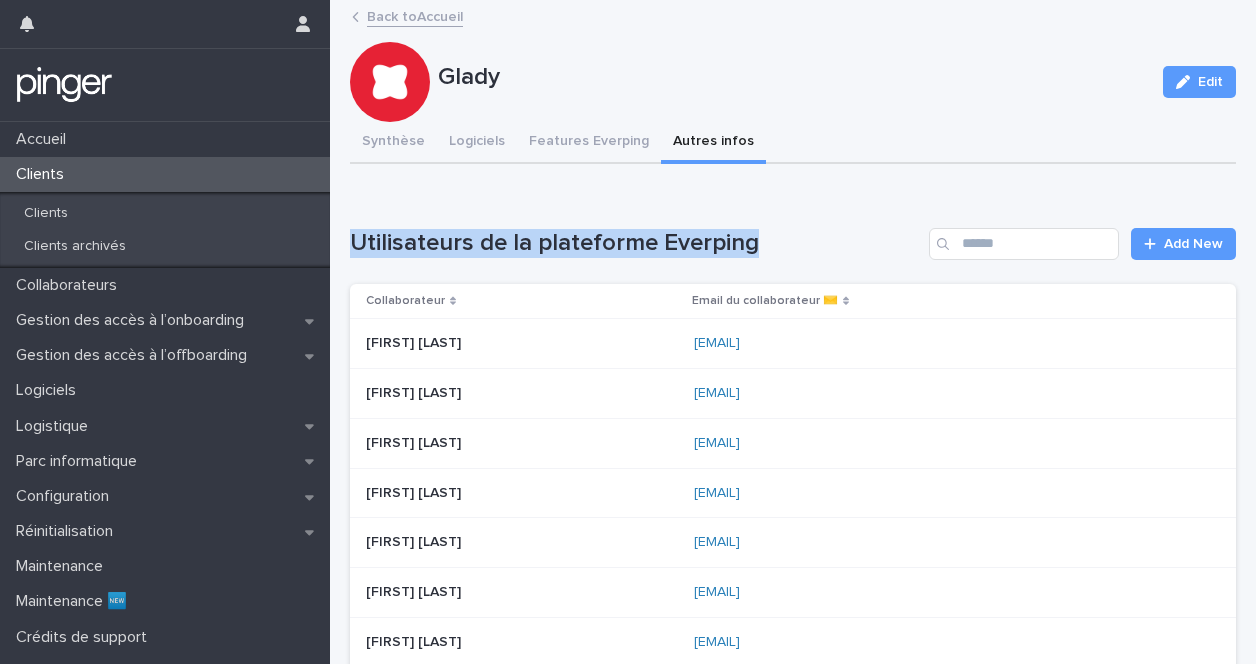 click on "Utilisateurs de la plateforme Everping" at bounding box center (635, 243) 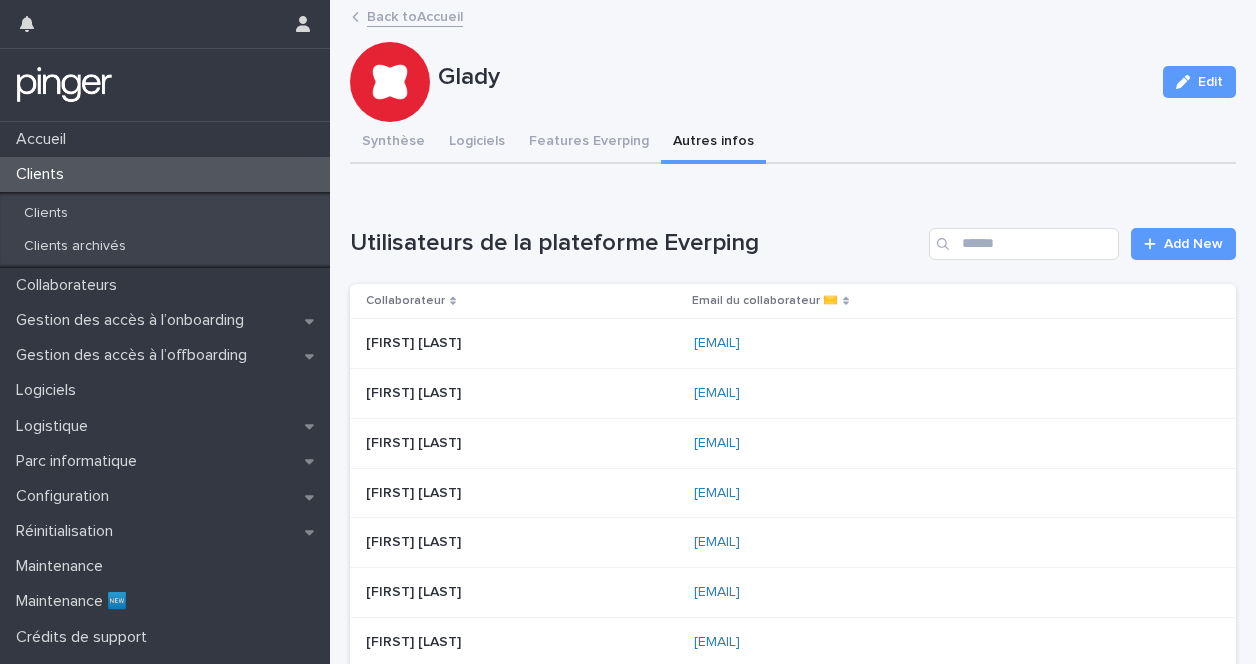 click on "Utilisateurs de la plateforme Everping" at bounding box center (635, 243) 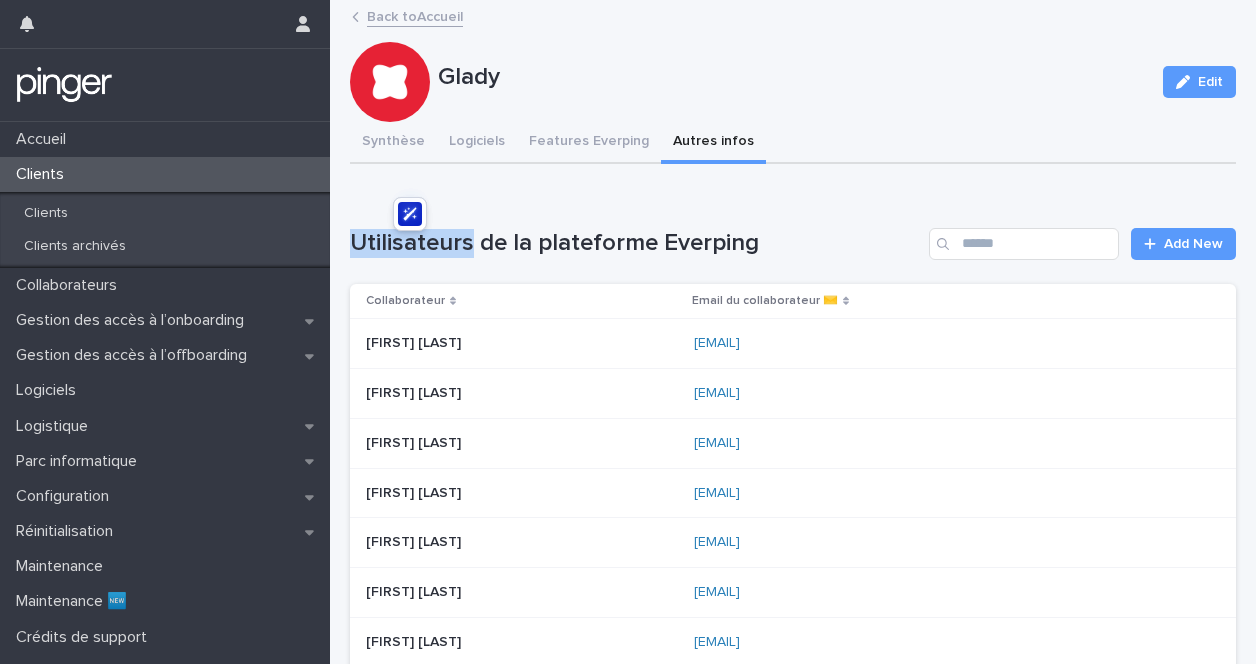 click on "Utilisateurs de la plateforme Everping" at bounding box center (635, 243) 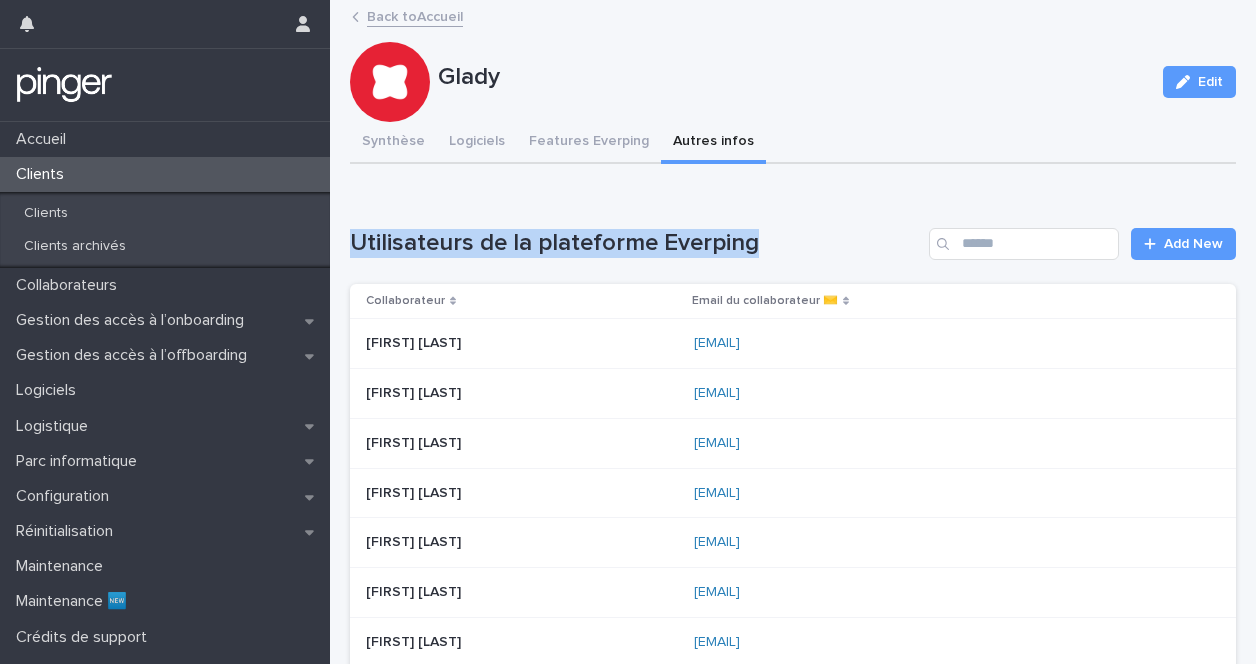 click on "Utilisateurs de la plateforme Everping" at bounding box center [635, 243] 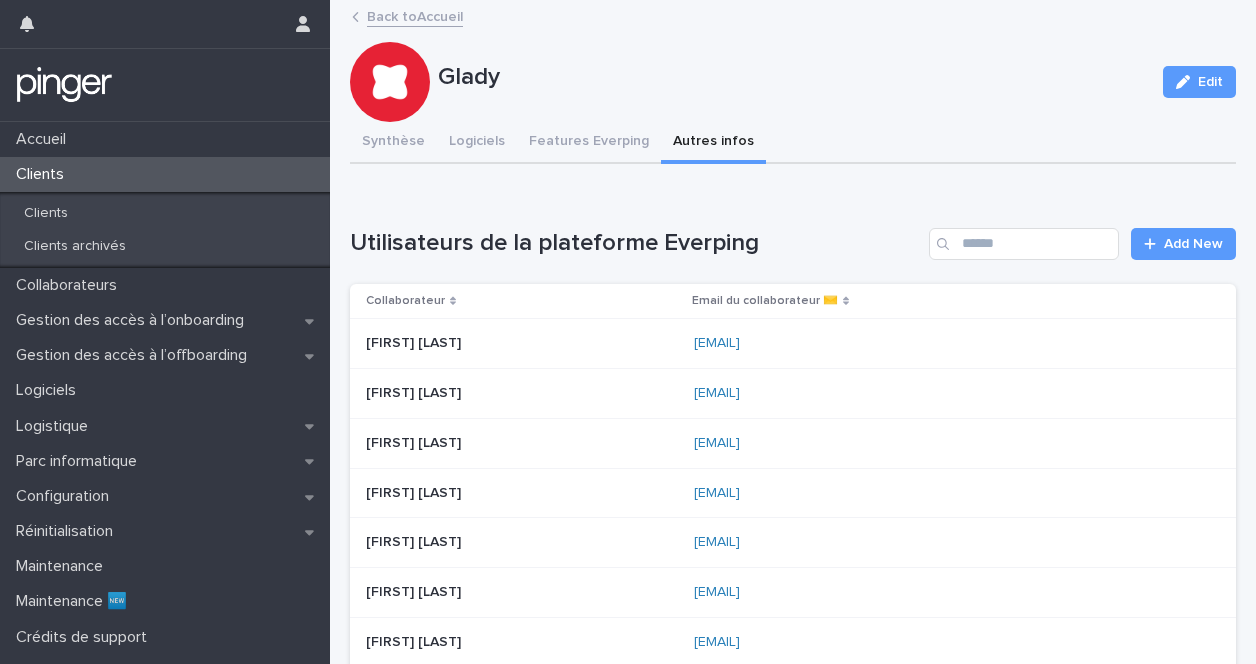 click on "Utilisateurs de la plateforme Everping" at bounding box center (635, 243) 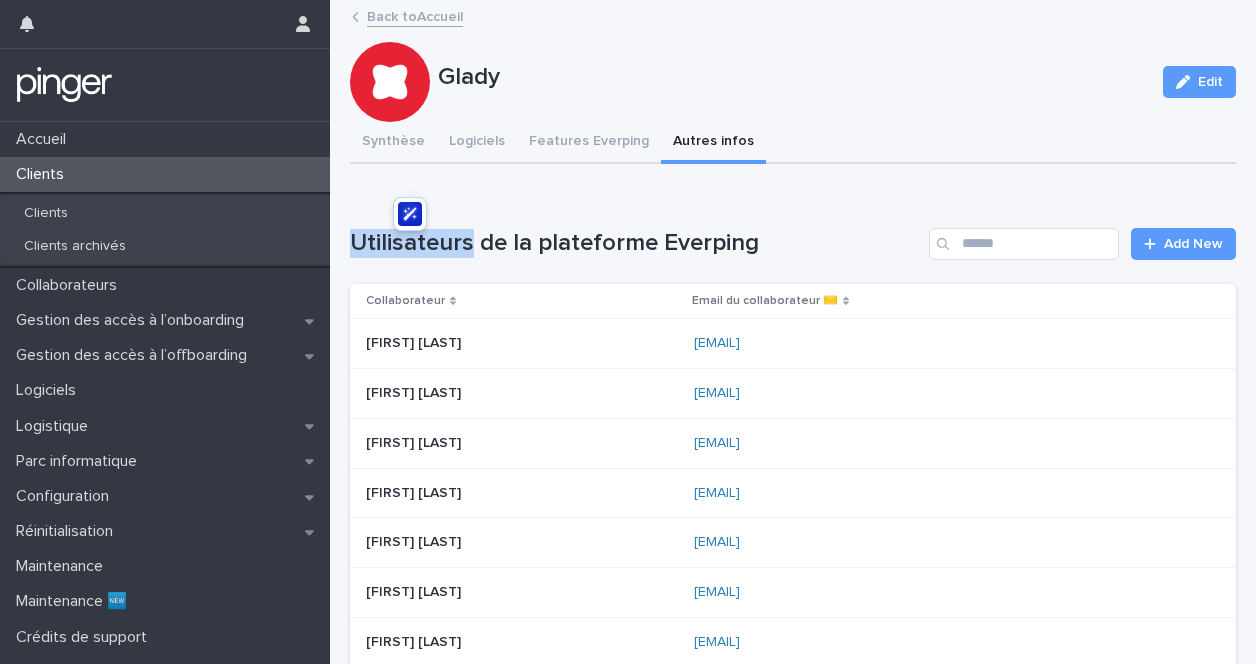 click on "Utilisateurs de la plateforme Everping" at bounding box center [635, 243] 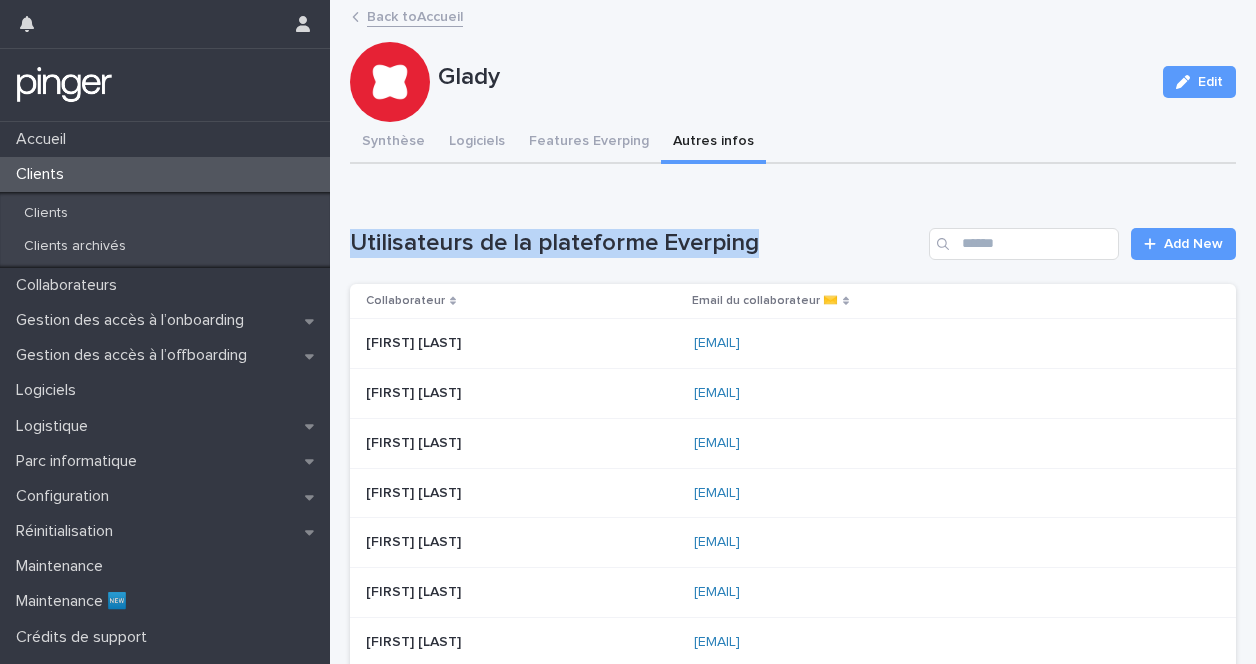 click on "Utilisateurs de la plateforme Everping" at bounding box center (635, 243) 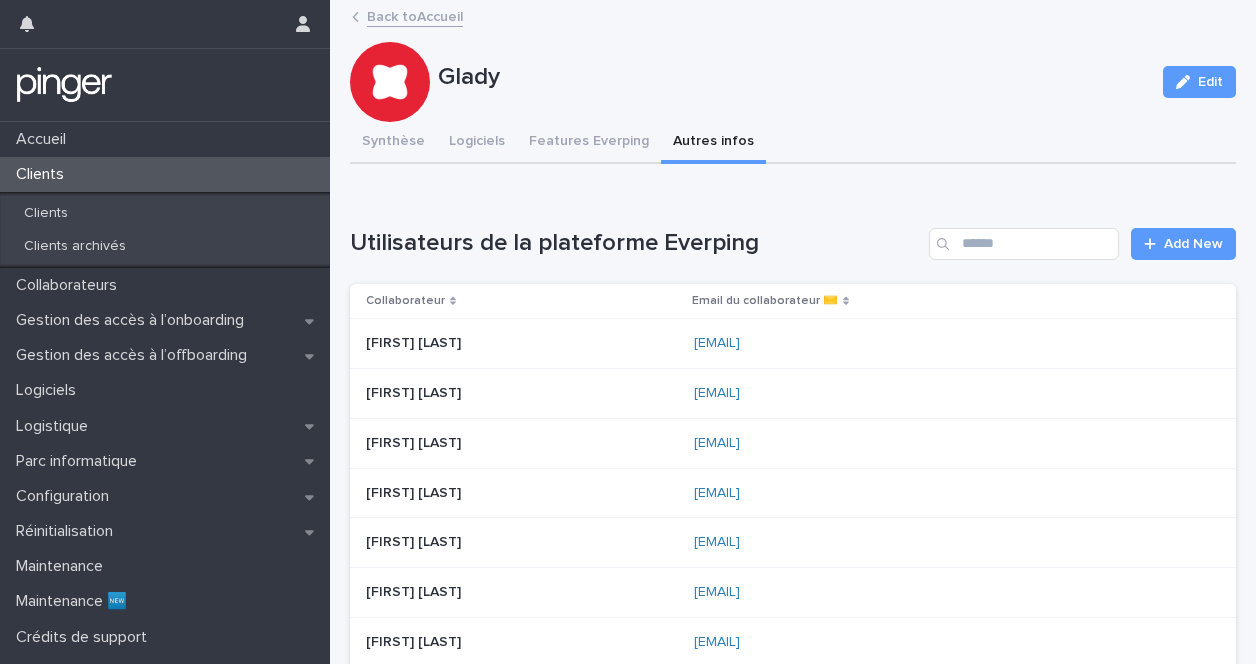 click on "Utilisateurs de la plateforme Everping" at bounding box center (635, 243) 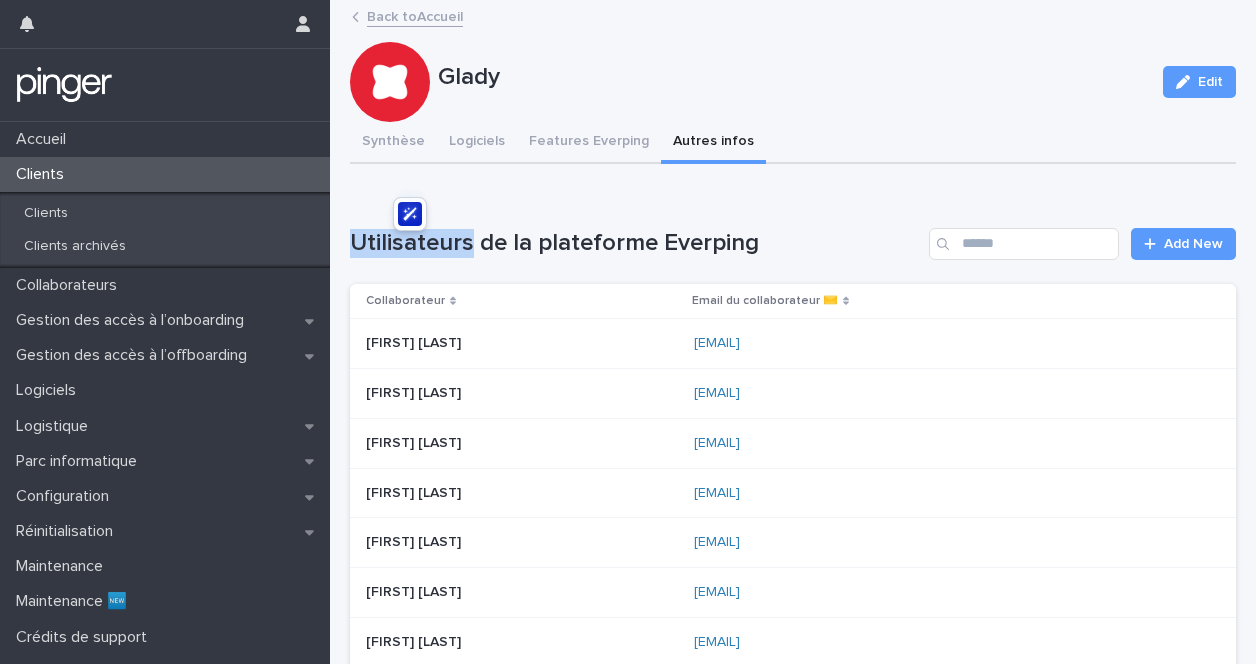 click on "Utilisateurs de la plateforme Everping" at bounding box center [635, 243] 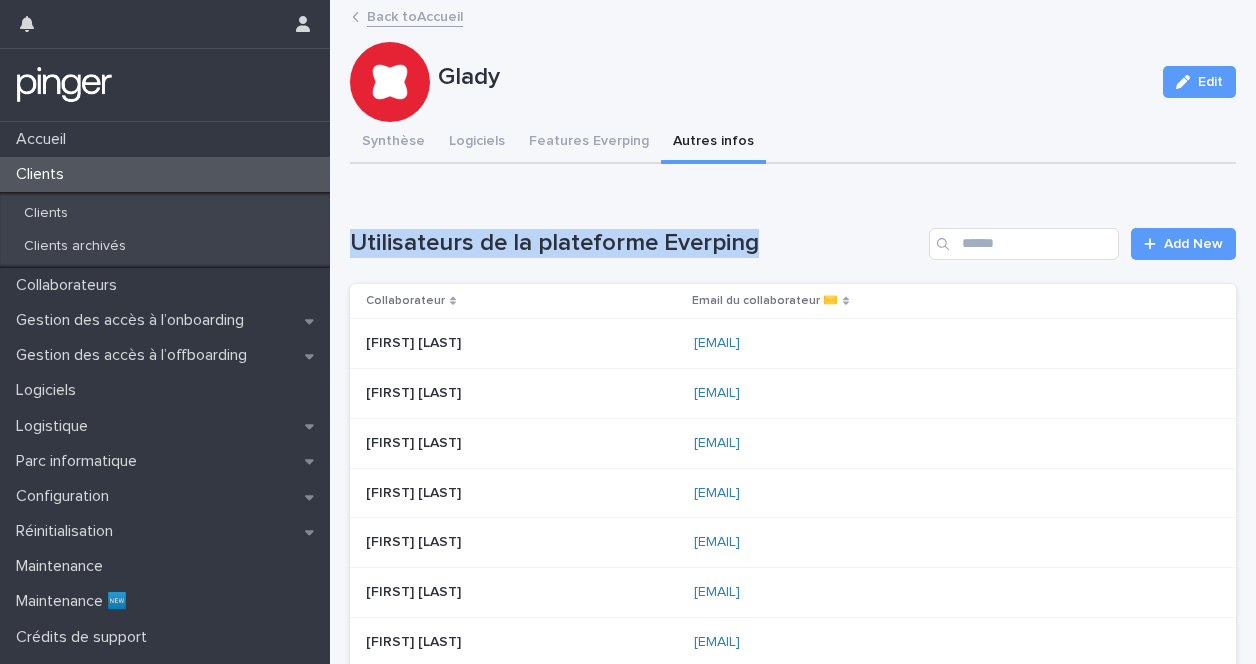 click on "Utilisateurs de la plateforme Everping" at bounding box center [635, 243] 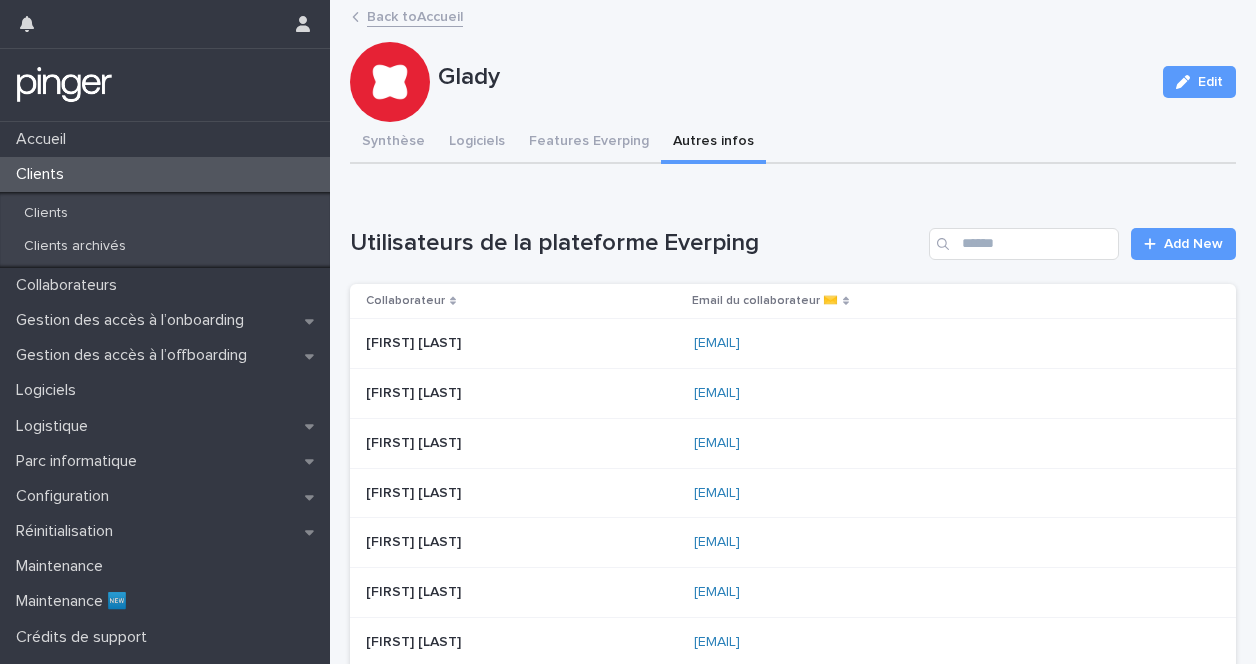 click on "Utilisateurs de la plateforme Everping" at bounding box center [635, 243] 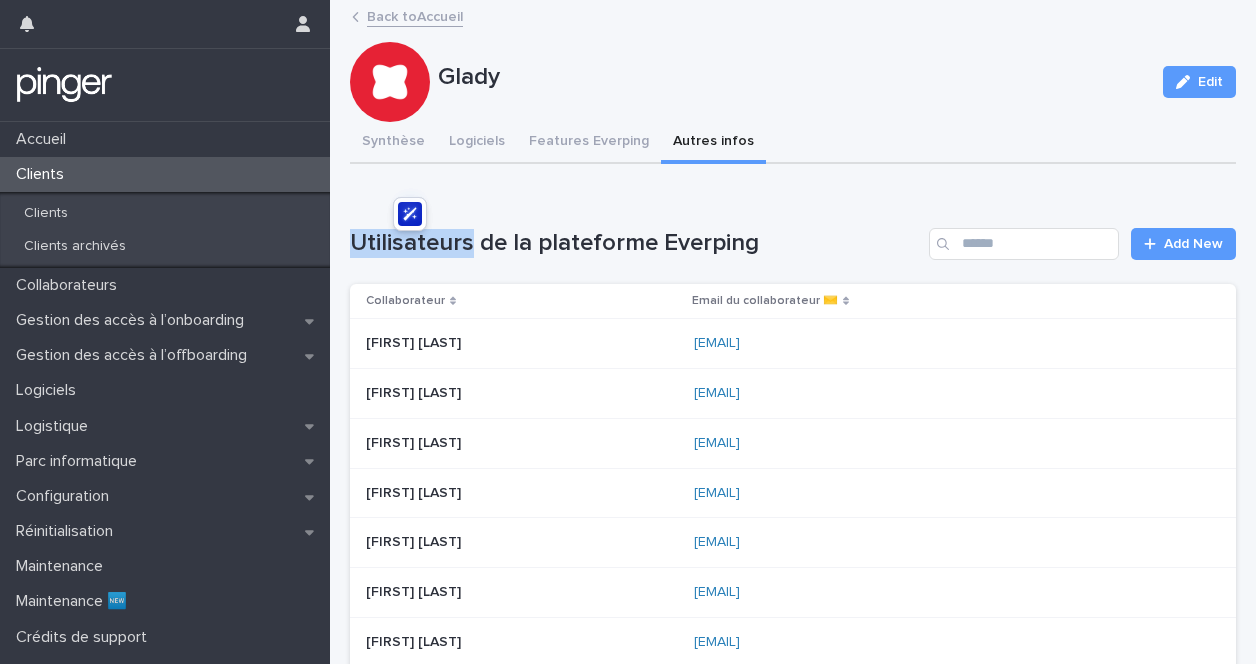 click on "Utilisateurs de la plateforme Everping" at bounding box center [635, 243] 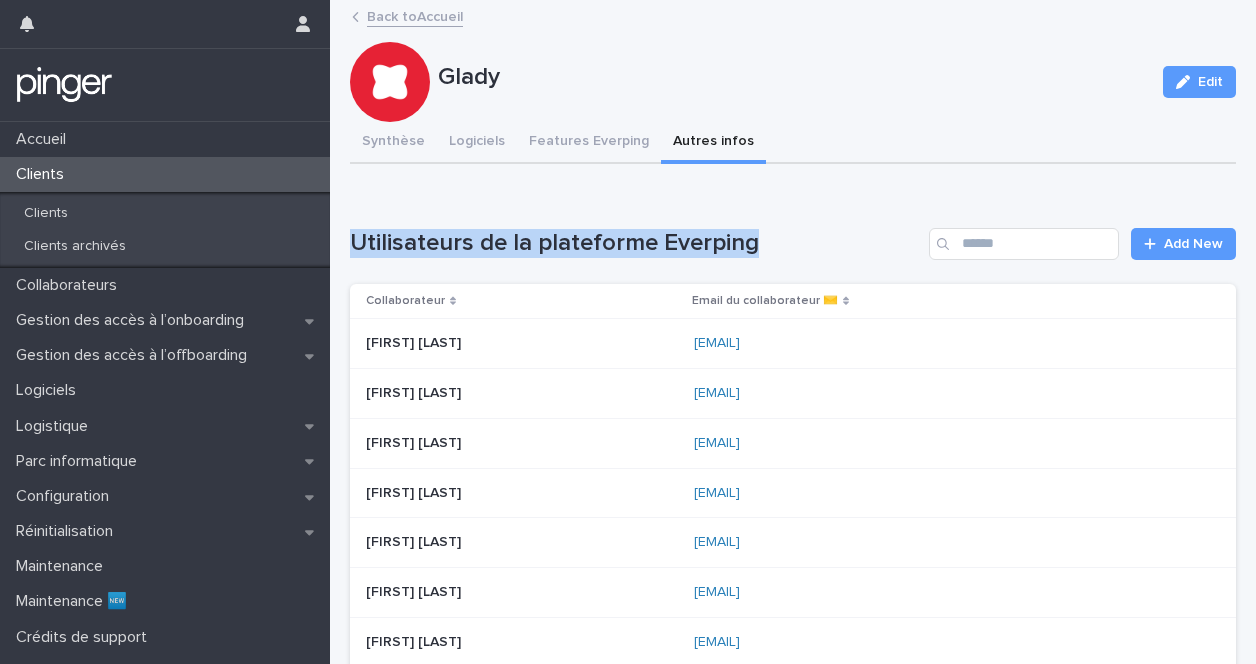 click on "Utilisateurs de la plateforme Everping" at bounding box center [635, 243] 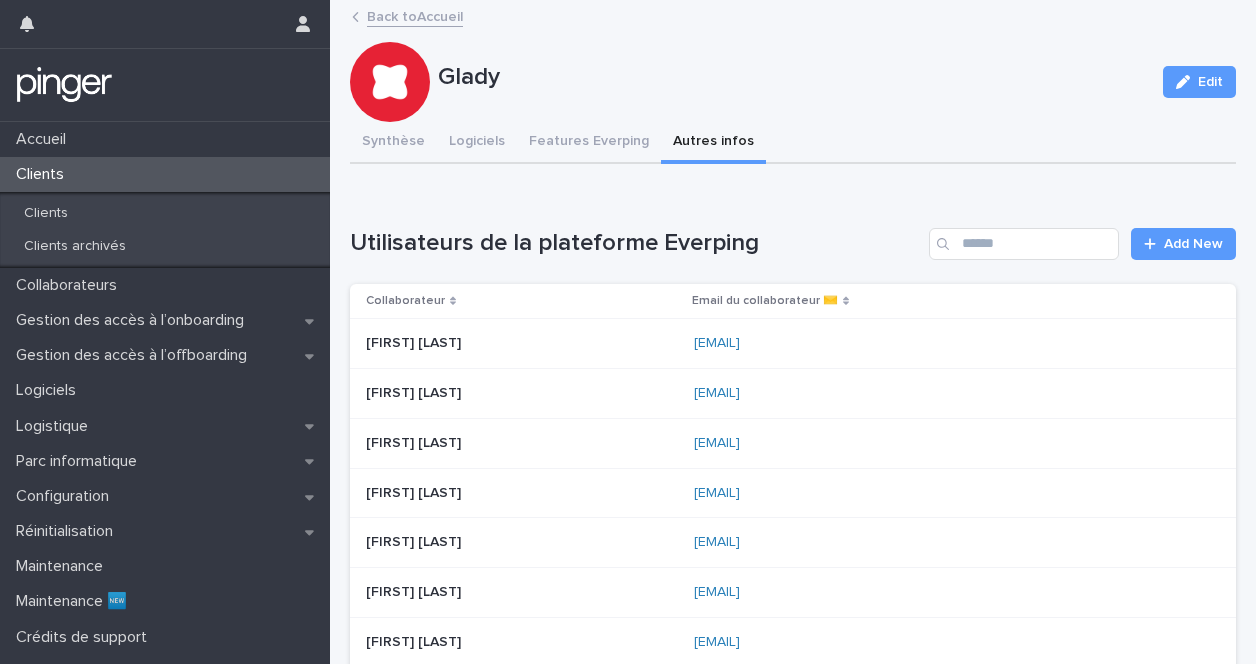click on "Utilisateurs de la plateforme Everping" at bounding box center (635, 243) 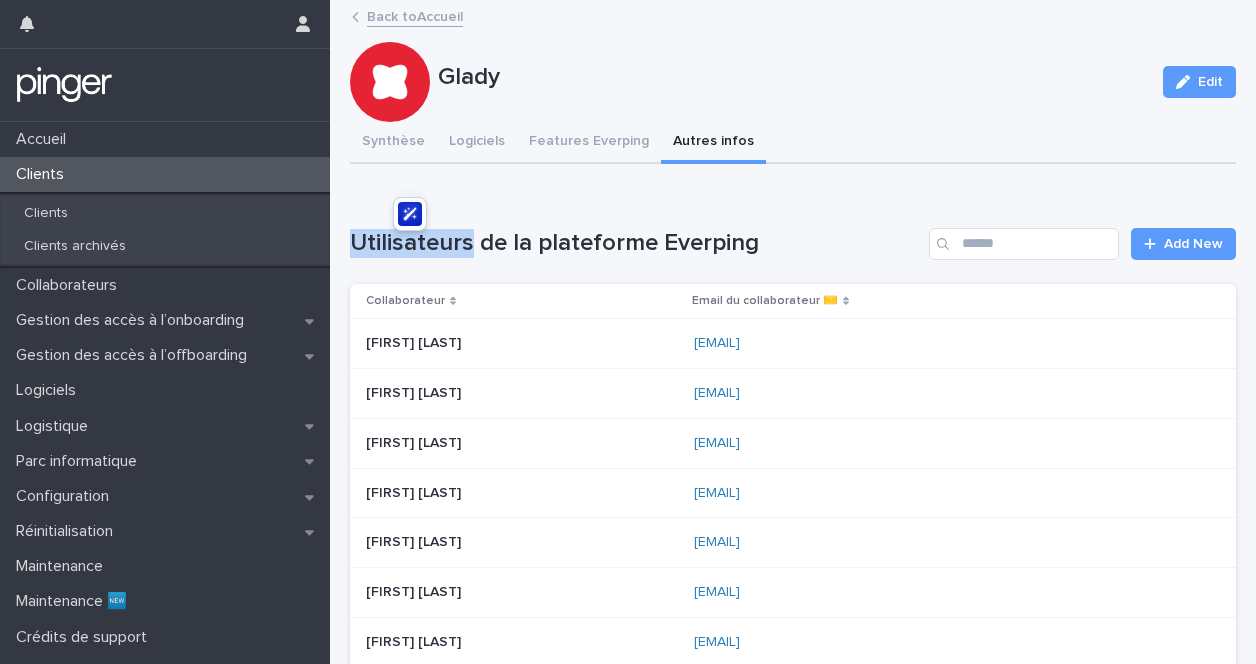 click on "Utilisateurs de la plateforme Everping" at bounding box center [635, 243] 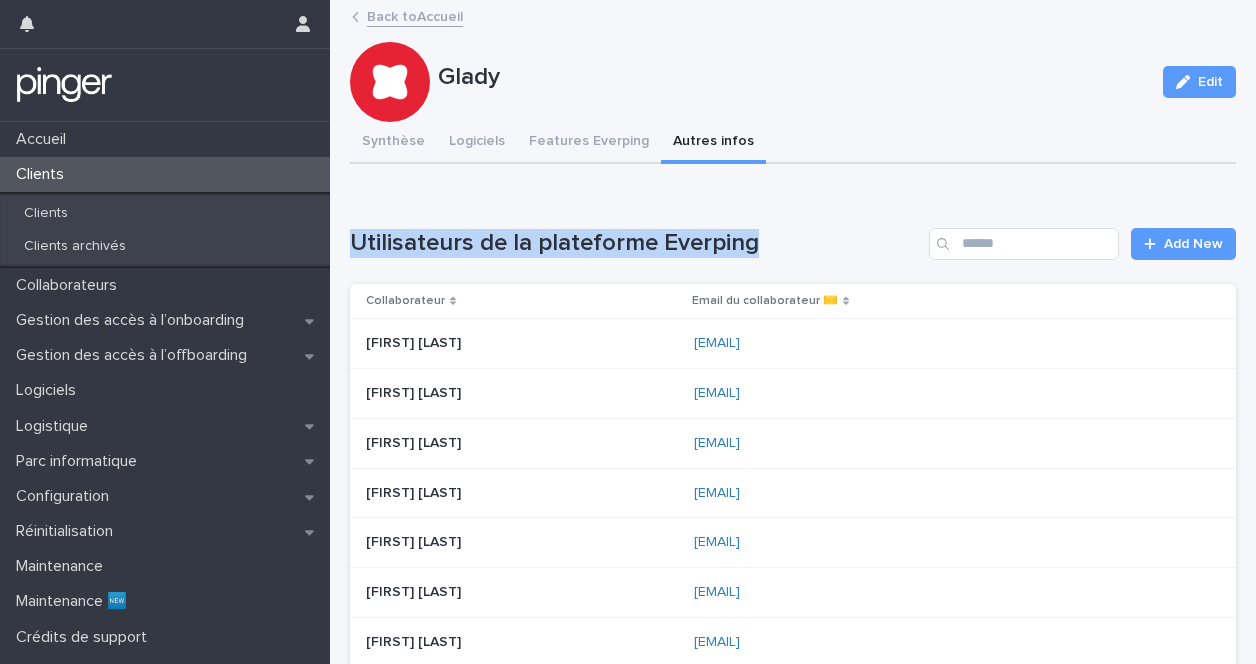 click on "Utilisateurs de la plateforme Everping" at bounding box center (635, 243) 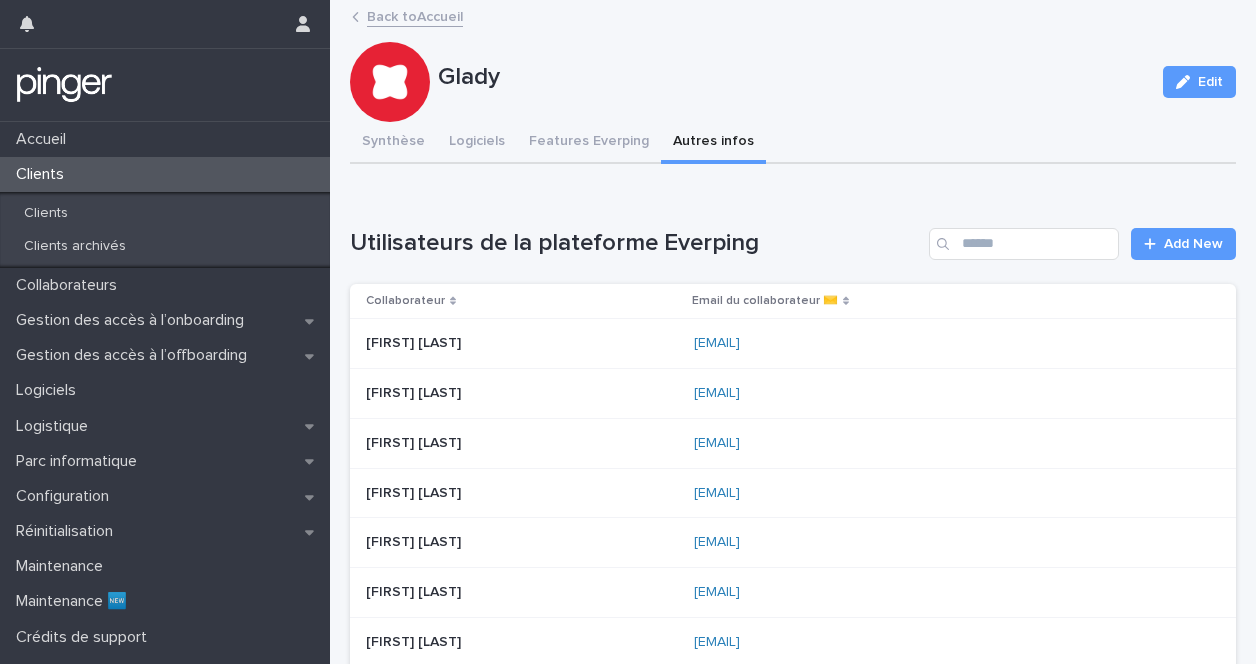 click on "Utilisateurs de la plateforme Everping" at bounding box center (635, 243) 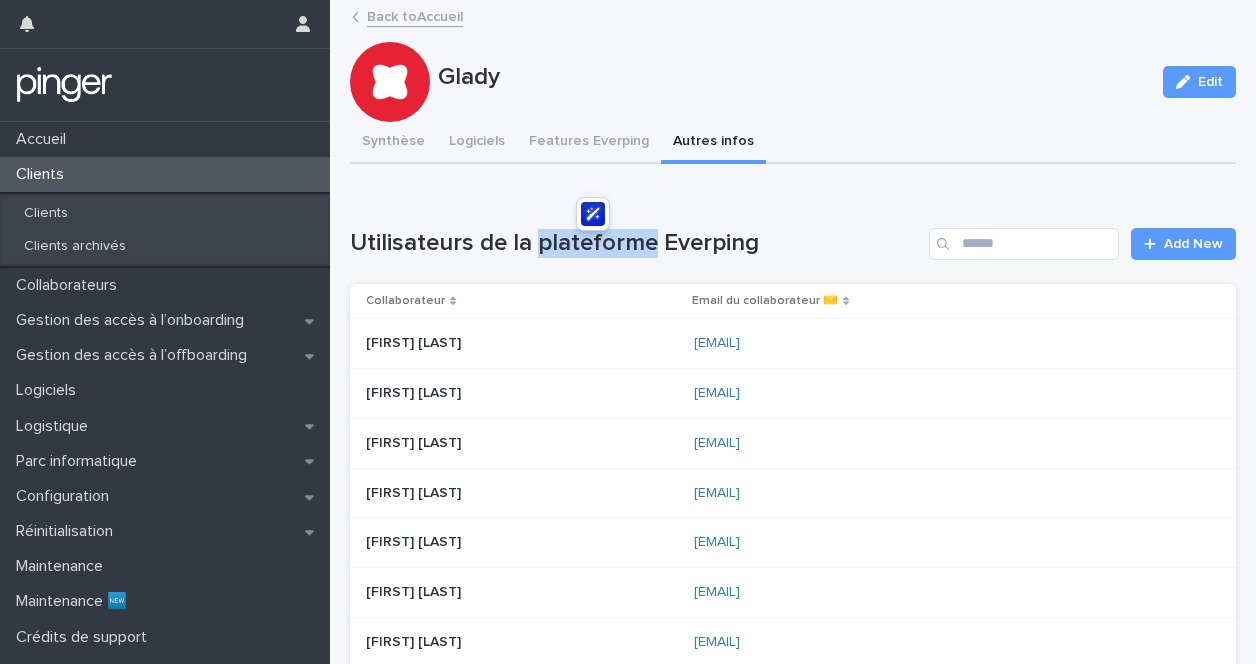 click on "Utilisateurs de la plateforme Everping" at bounding box center (635, 243) 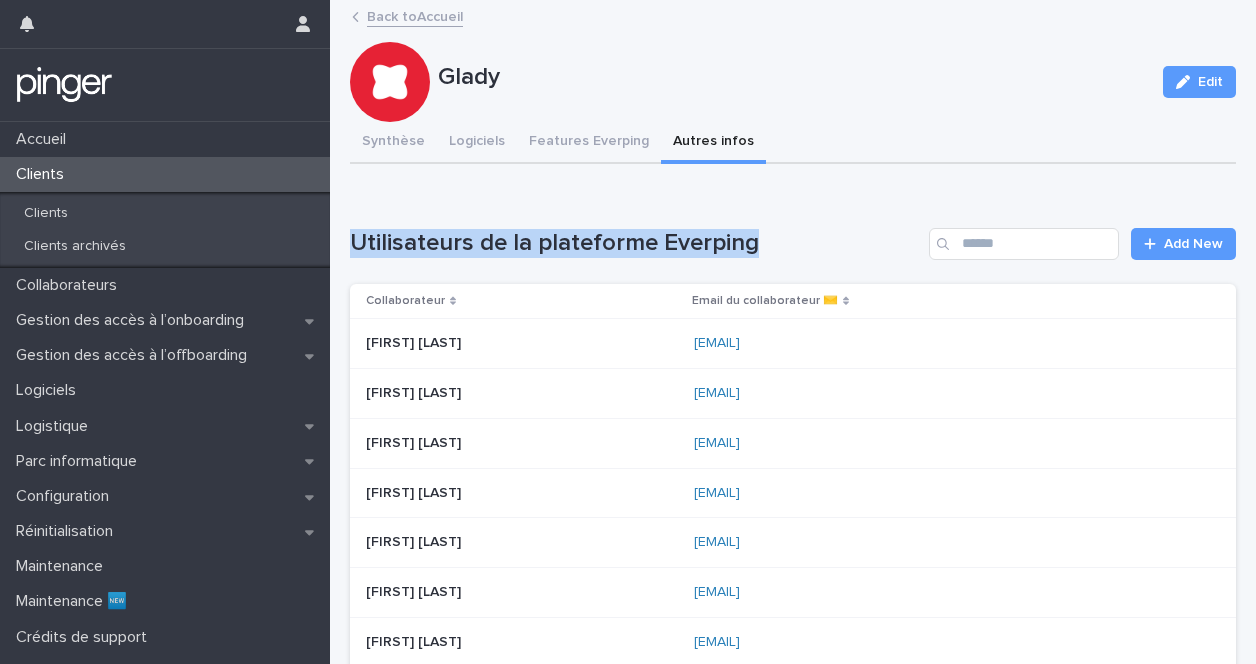 click on "Utilisateurs de la plateforme Everping" at bounding box center (635, 243) 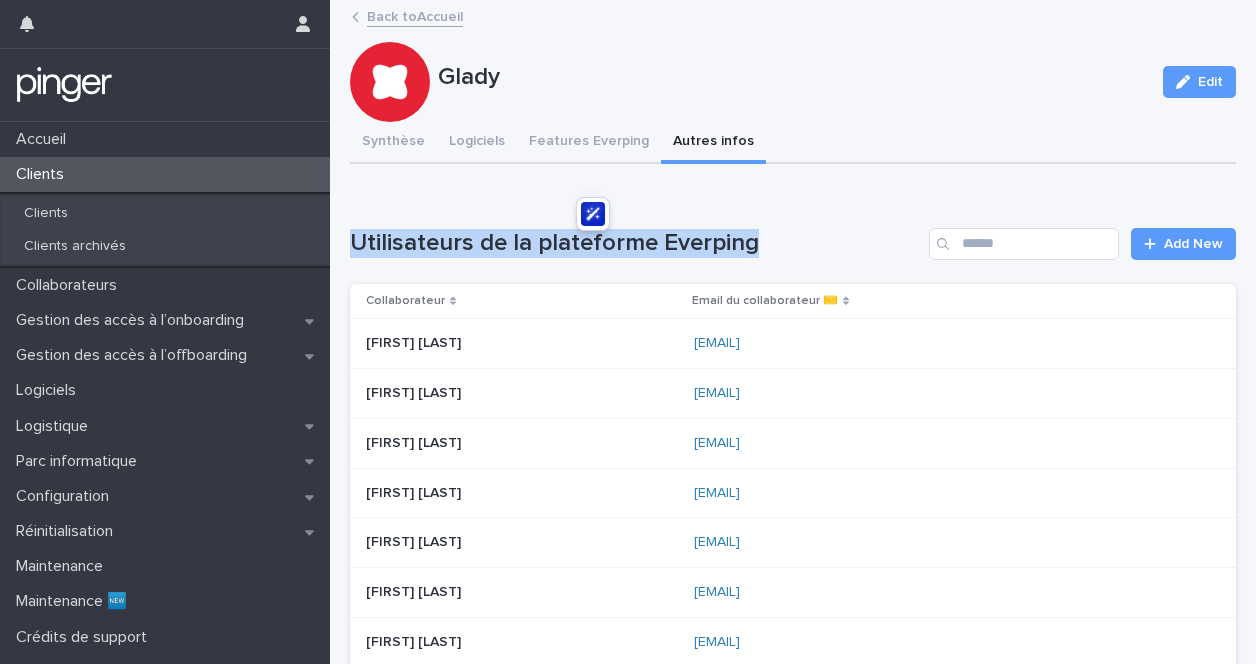 click on "Utilisateurs de la plateforme Everping" at bounding box center (635, 243) 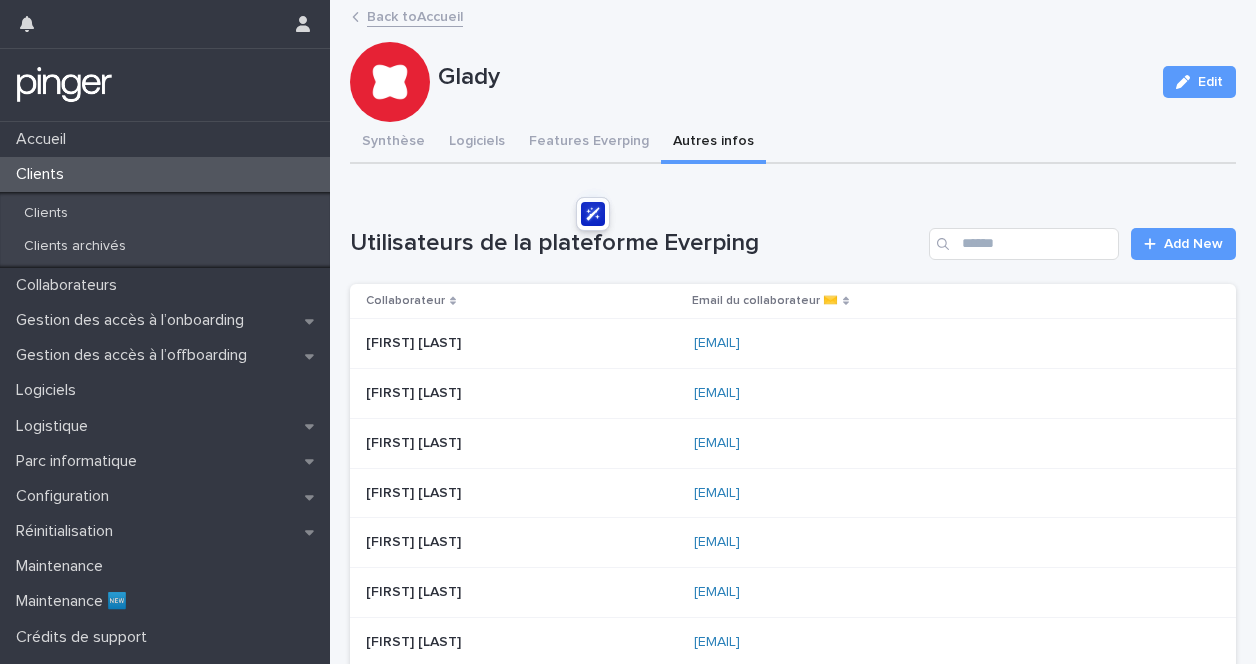 click on "Utilisateurs de la plateforme Everping" at bounding box center [635, 243] 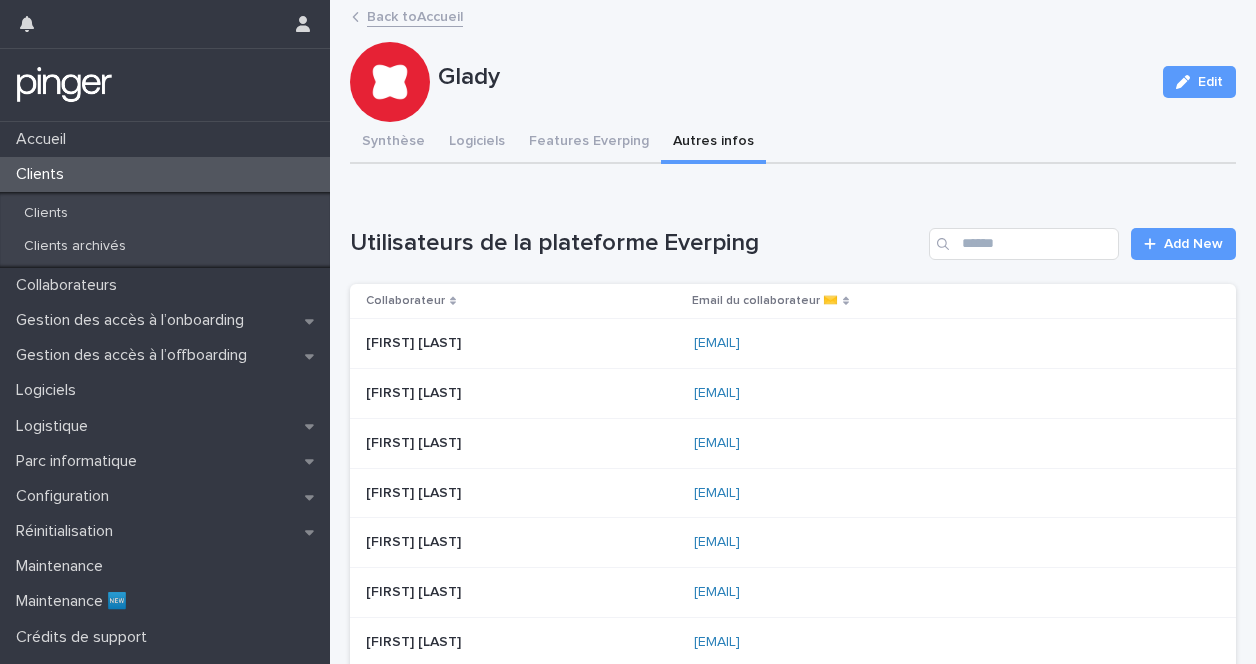 drag, startPoint x: 759, startPoint y: 249, endPoint x: 780, endPoint y: 240, distance: 22.847319 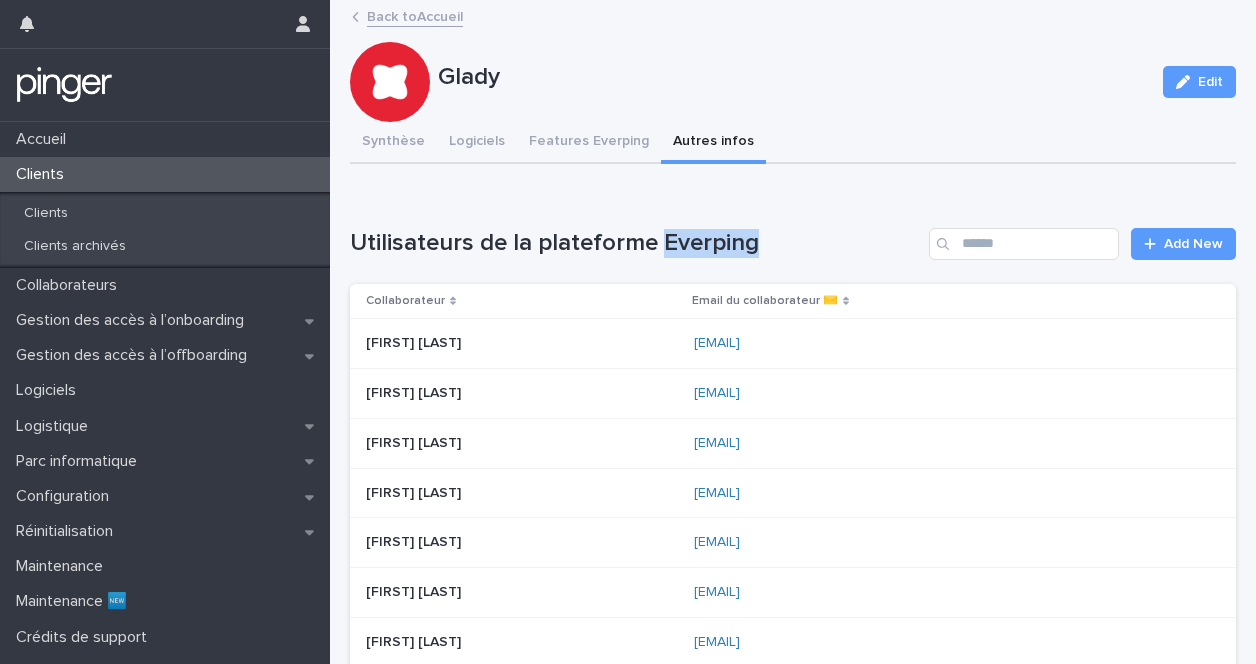 drag, startPoint x: 779, startPoint y: 239, endPoint x: 703, endPoint y: 242, distance: 76.05919 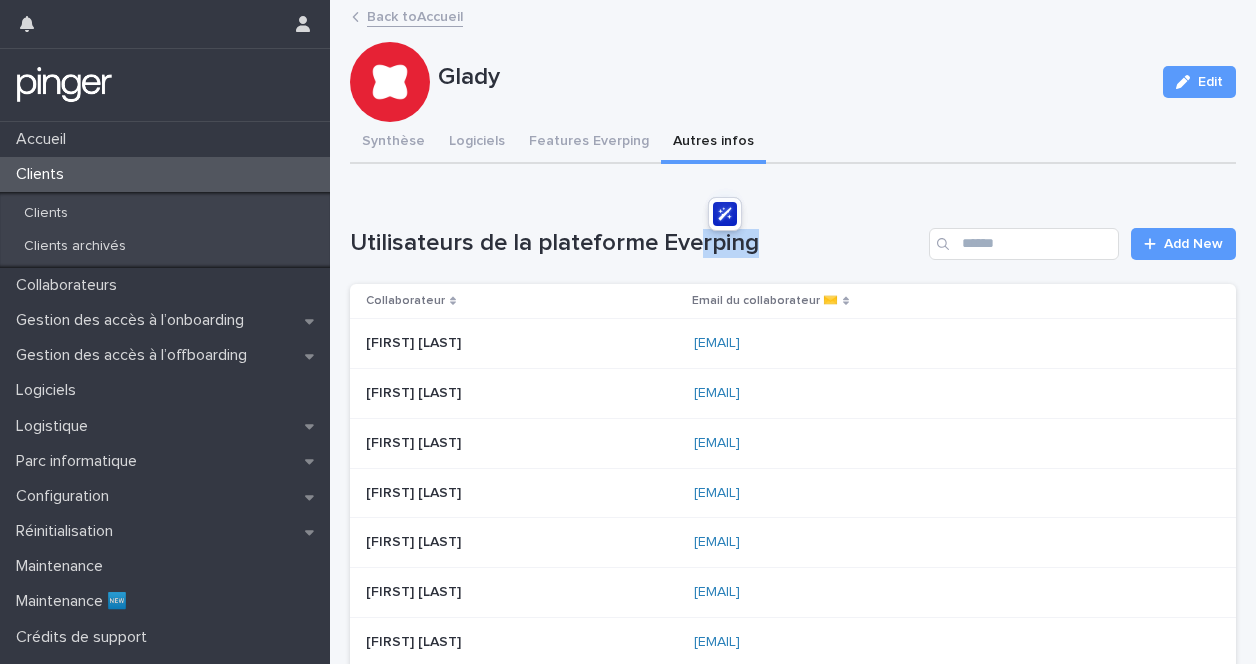 click on "Utilisateurs de la plateforme Everping" at bounding box center [635, 243] 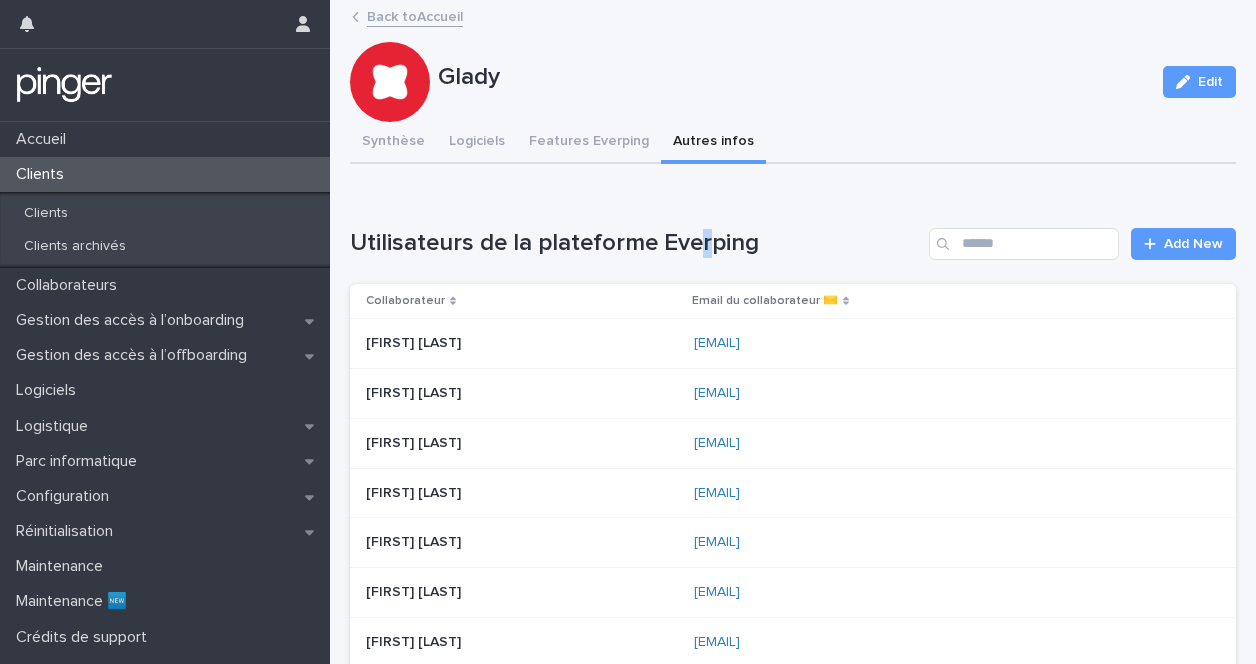 click on "Utilisateurs de la plateforme Everping" at bounding box center (635, 243) 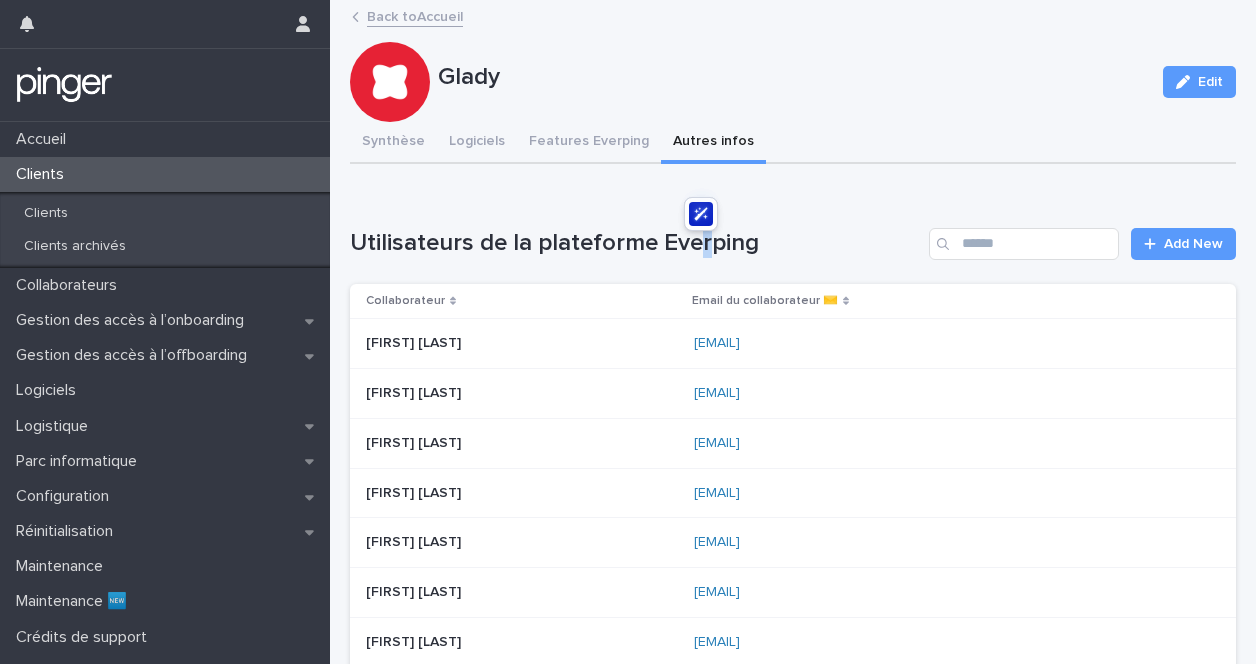 click on "Utilisateurs de la plateforme Everping" at bounding box center [635, 243] 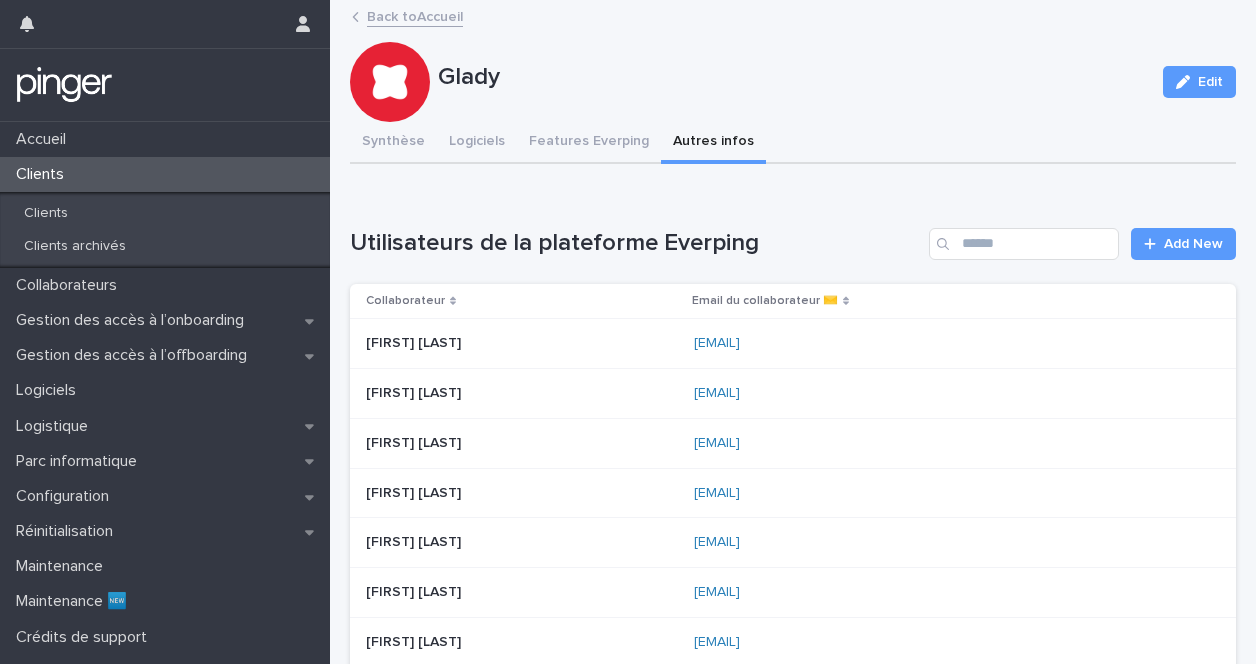 click on "Utilisateurs de la plateforme Everping" at bounding box center (635, 243) 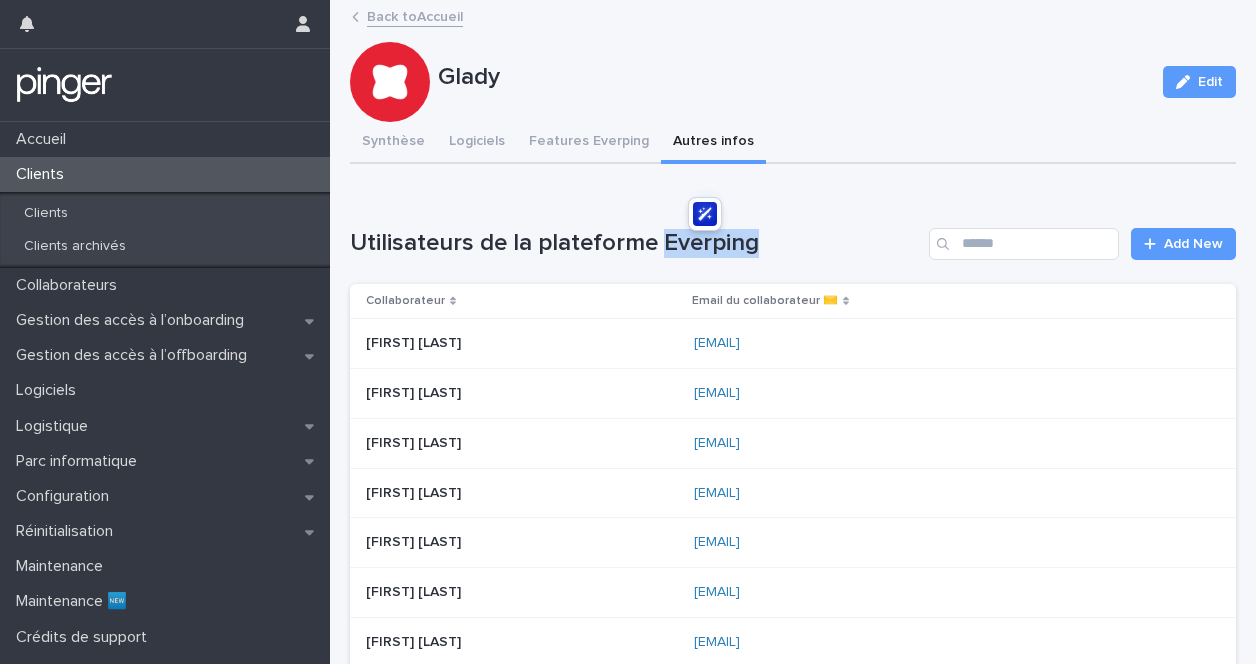 click on "Utilisateurs de la plateforme Everping" at bounding box center [635, 243] 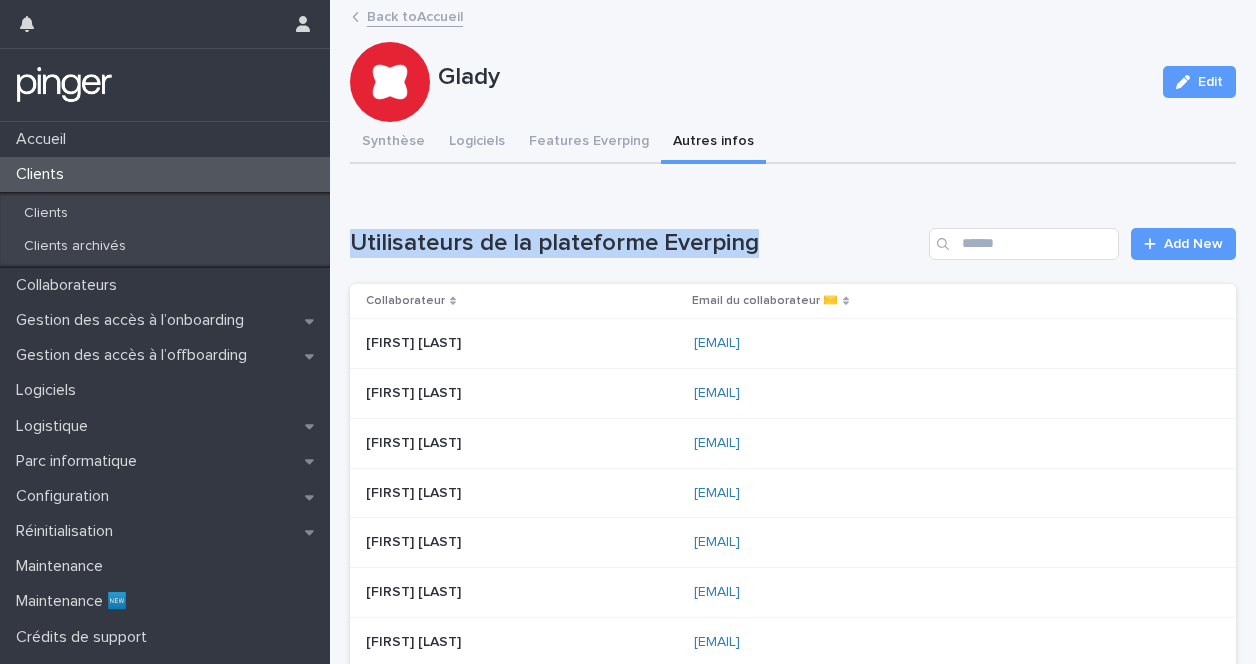 click on "Utilisateurs de la plateforme Everping" at bounding box center [635, 243] 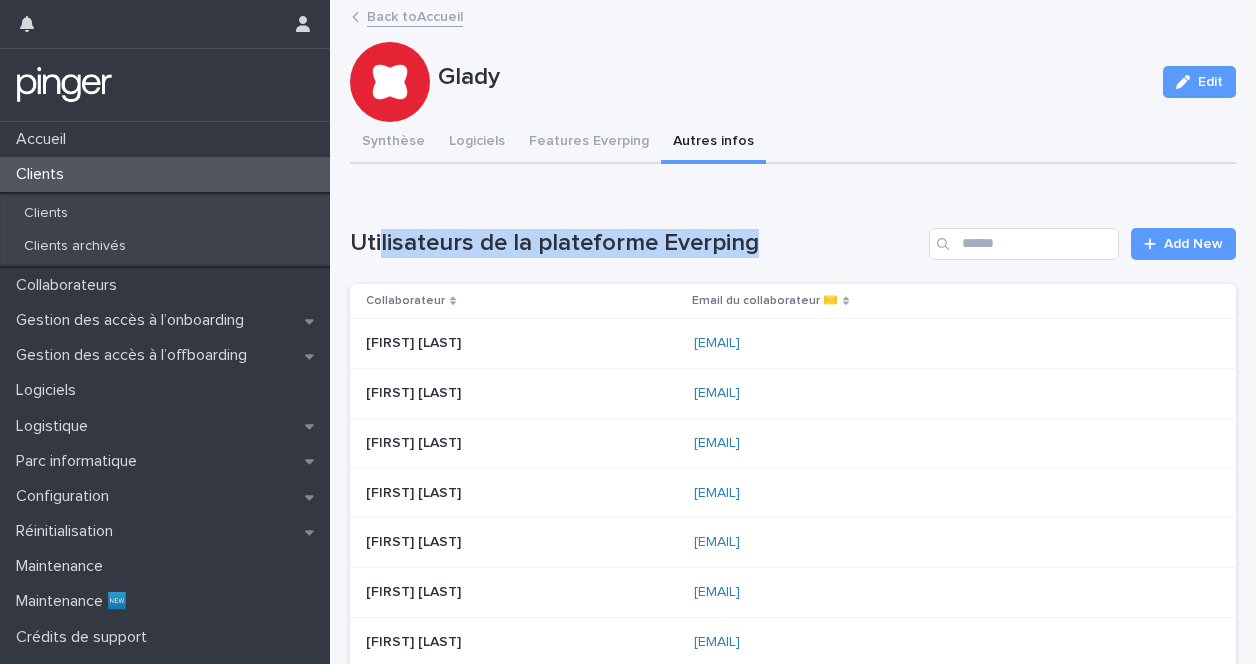 drag, startPoint x: 752, startPoint y: 251, endPoint x: 375, endPoint y: 253, distance: 377.0053 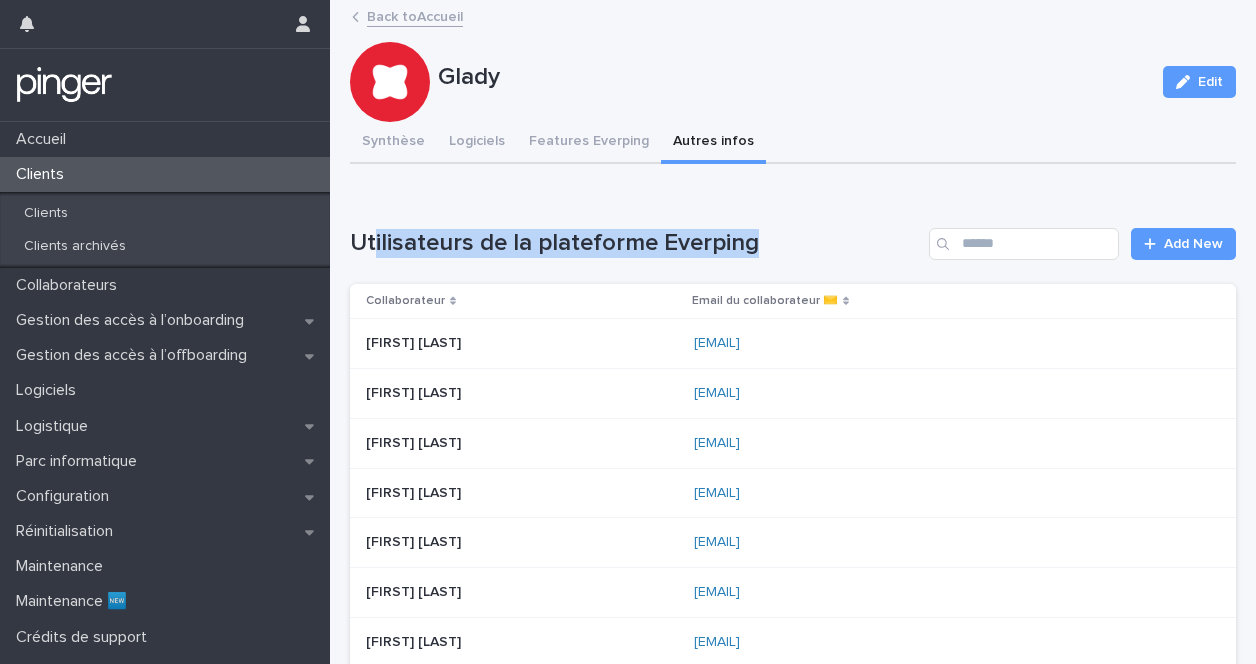click on "Utilisateurs de la plateforme Everping" at bounding box center (635, 243) 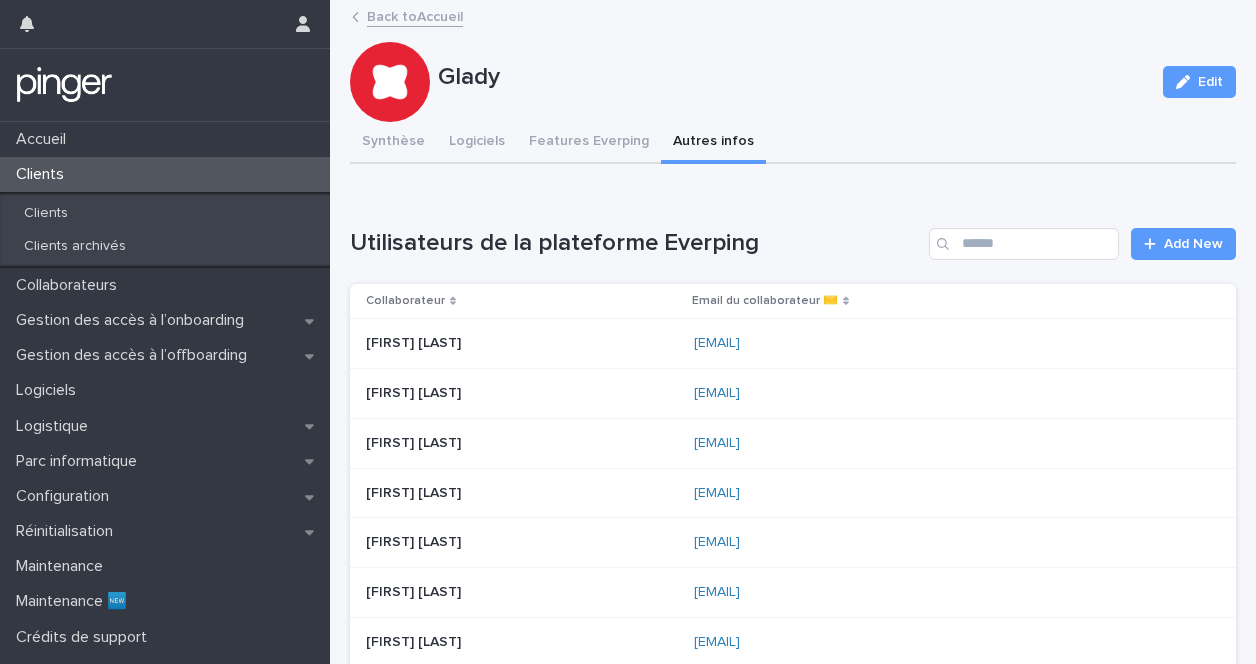 click on "Utilisateurs de la plateforme Everping" at bounding box center [635, 243] 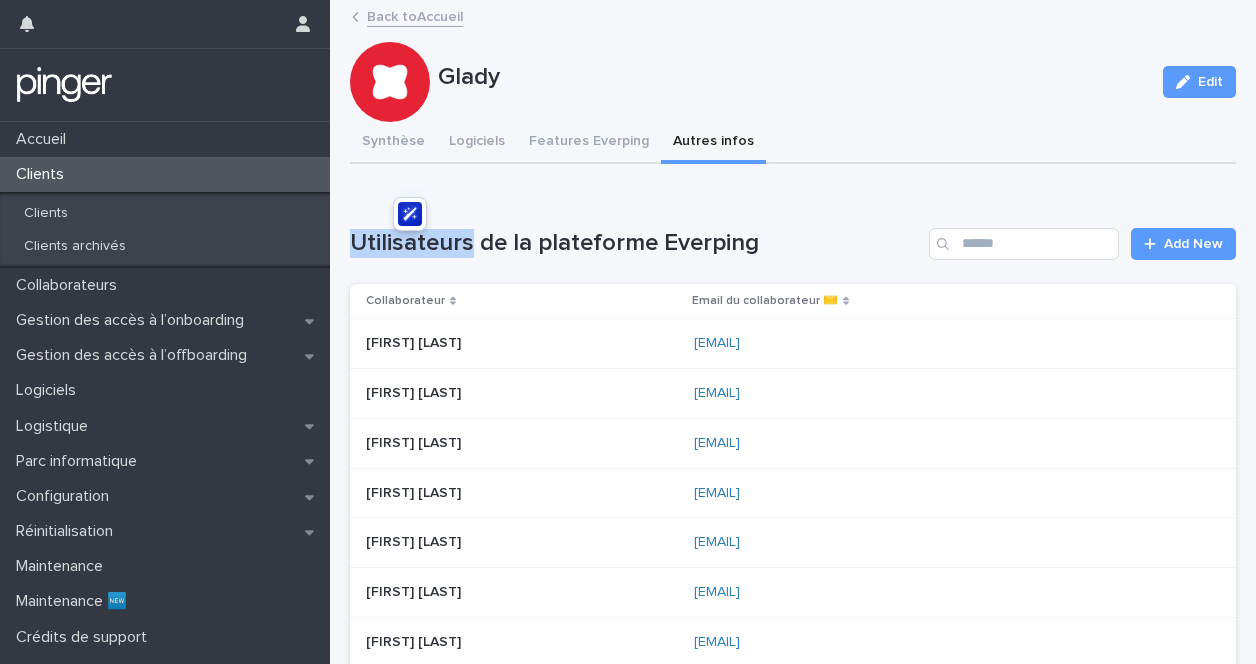 click on "Utilisateurs de la plateforme Everping" at bounding box center [635, 243] 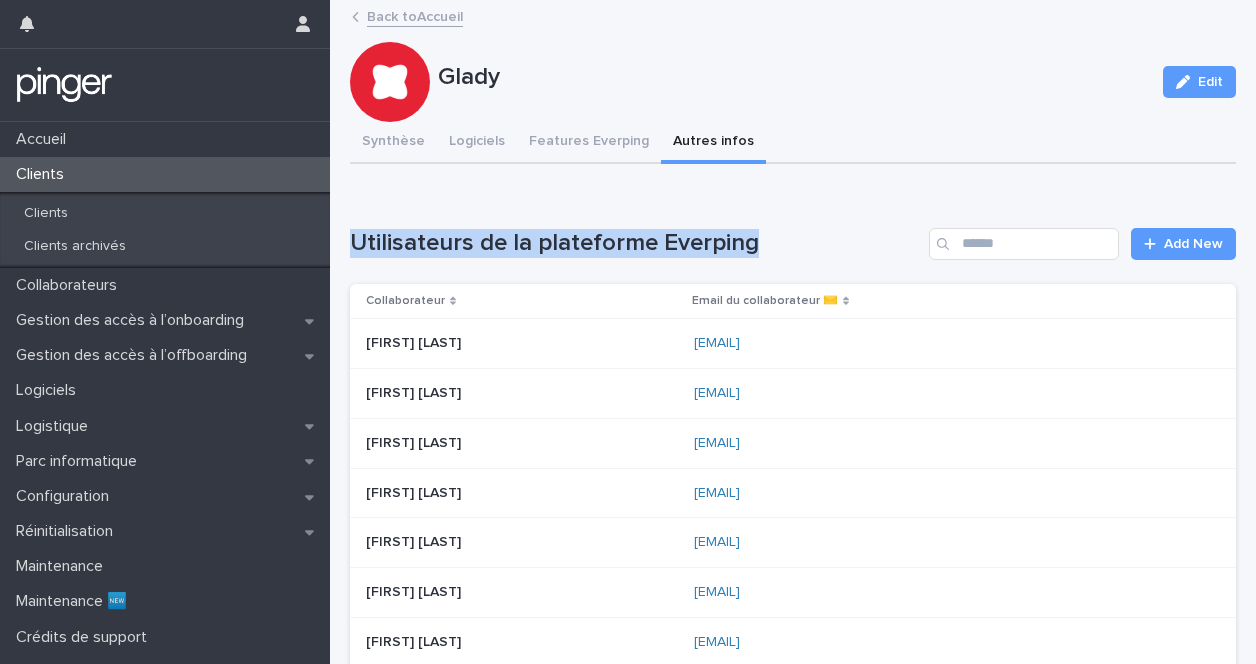 click on "Utilisateurs de la plateforme Everping" at bounding box center [635, 243] 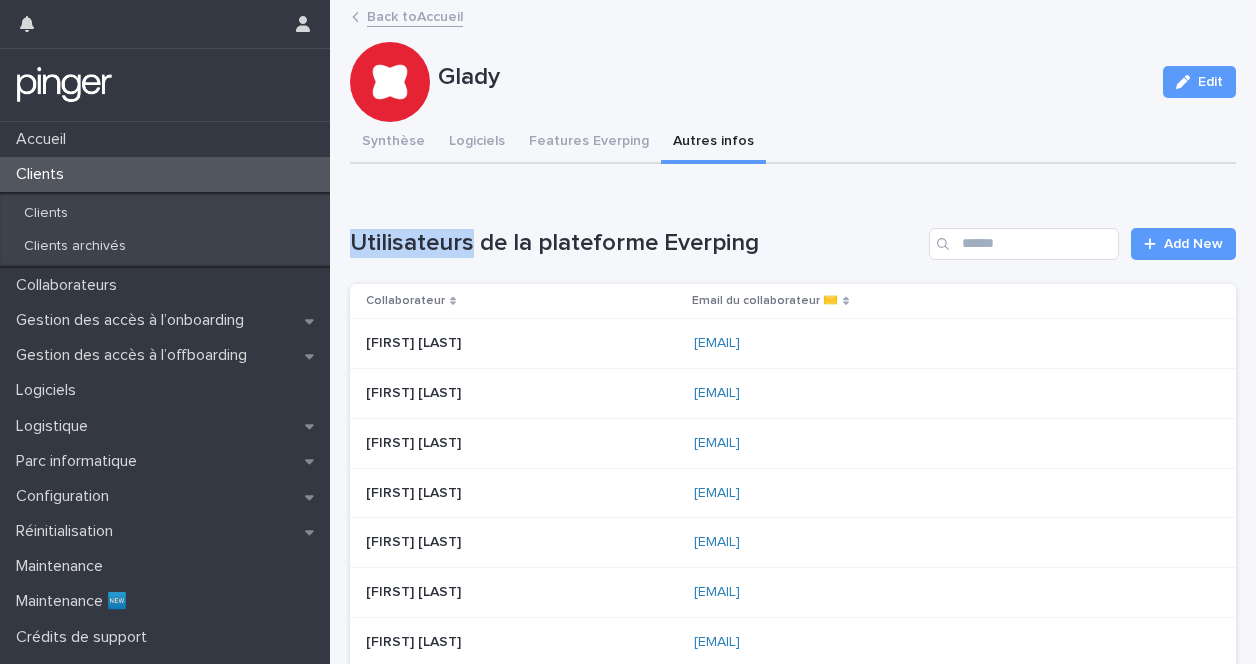 click on "Utilisateurs de la plateforme Everping" at bounding box center [635, 243] 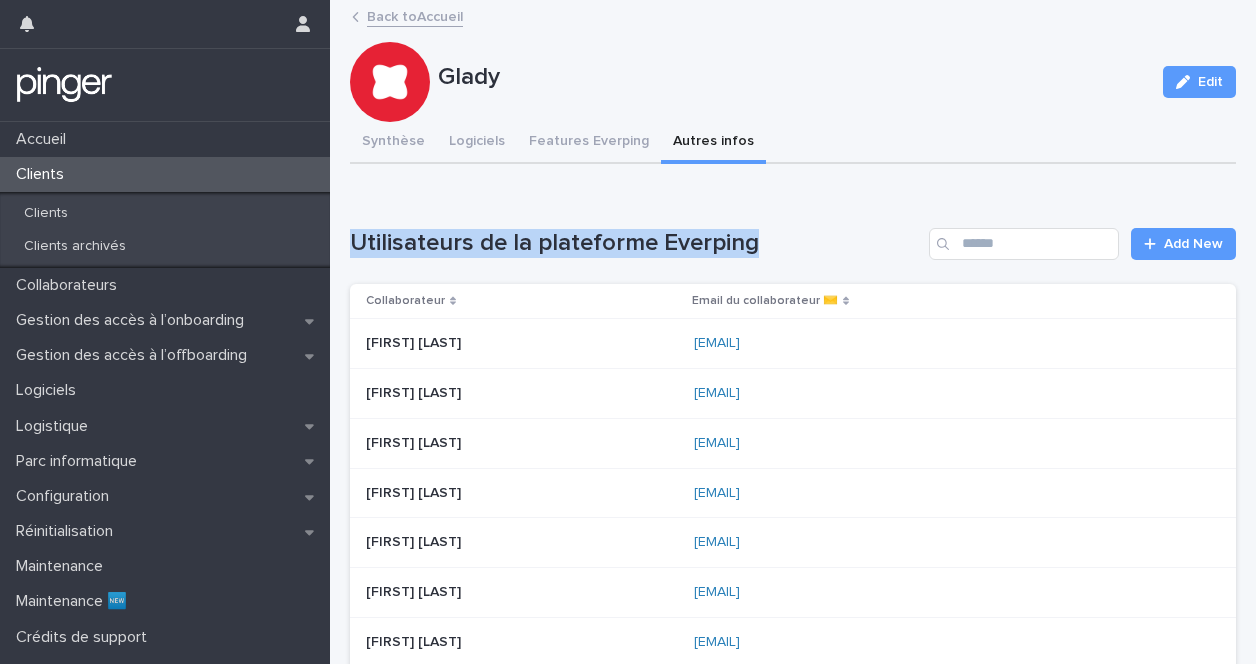 click on "Utilisateurs de la plateforme Everping" at bounding box center [635, 243] 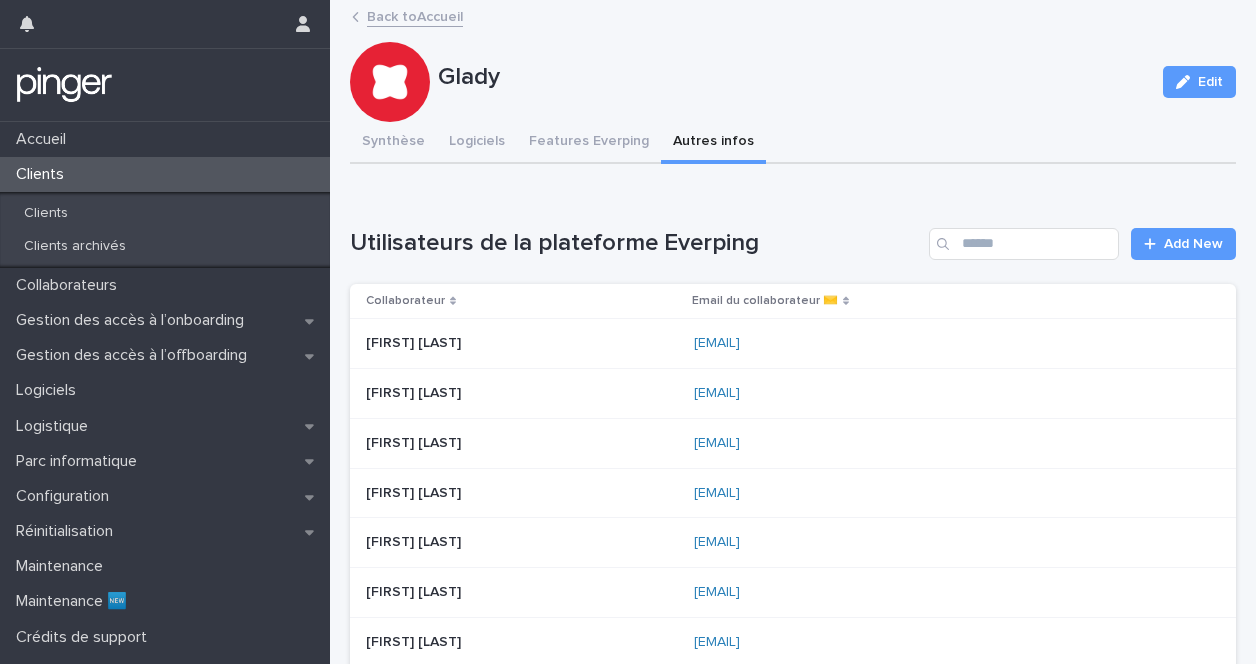 click on "Utilisateurs de la plateforme Everping" at bounding box center (635, 243) 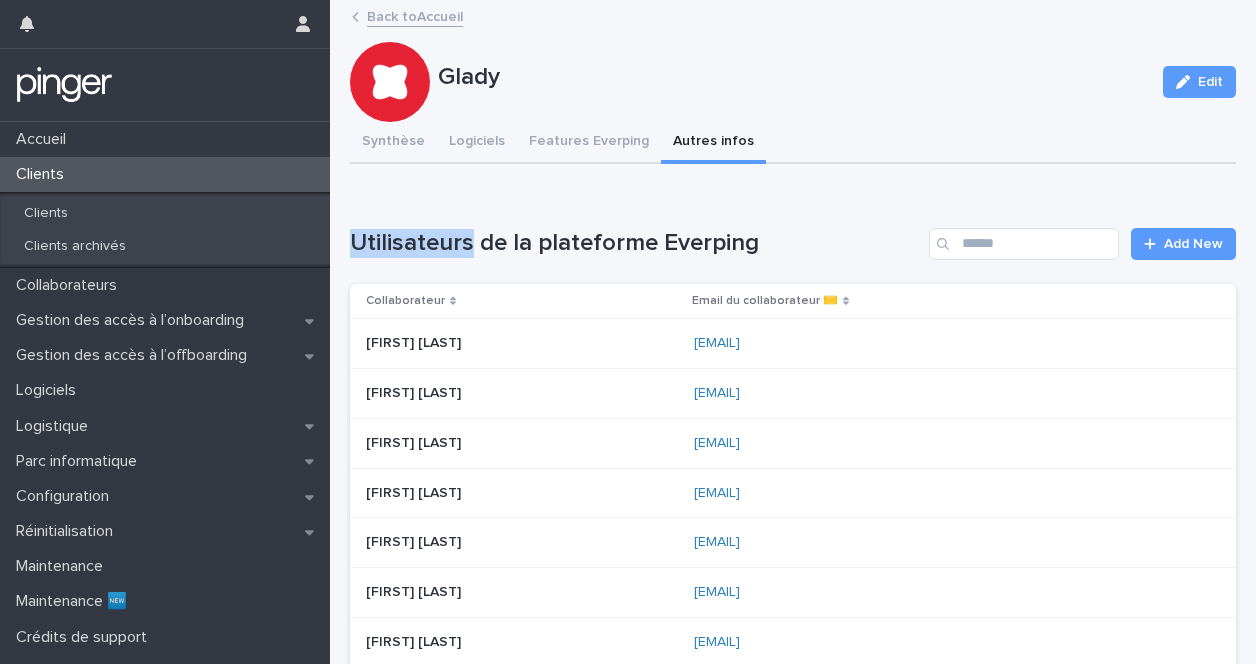 click on "Utilisateurs de la plateforme Everping" at bounding box center (635, 243) 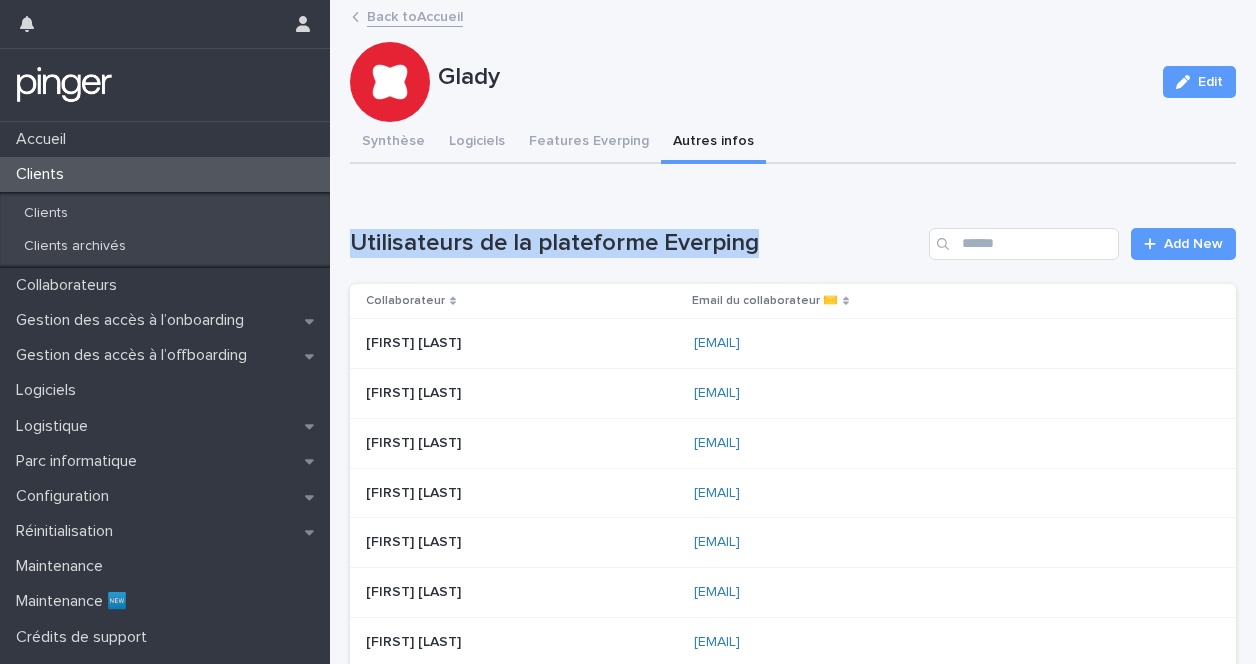 click on "Utilisateurs de la plateforme Everping" at bounding box center [635, 243] 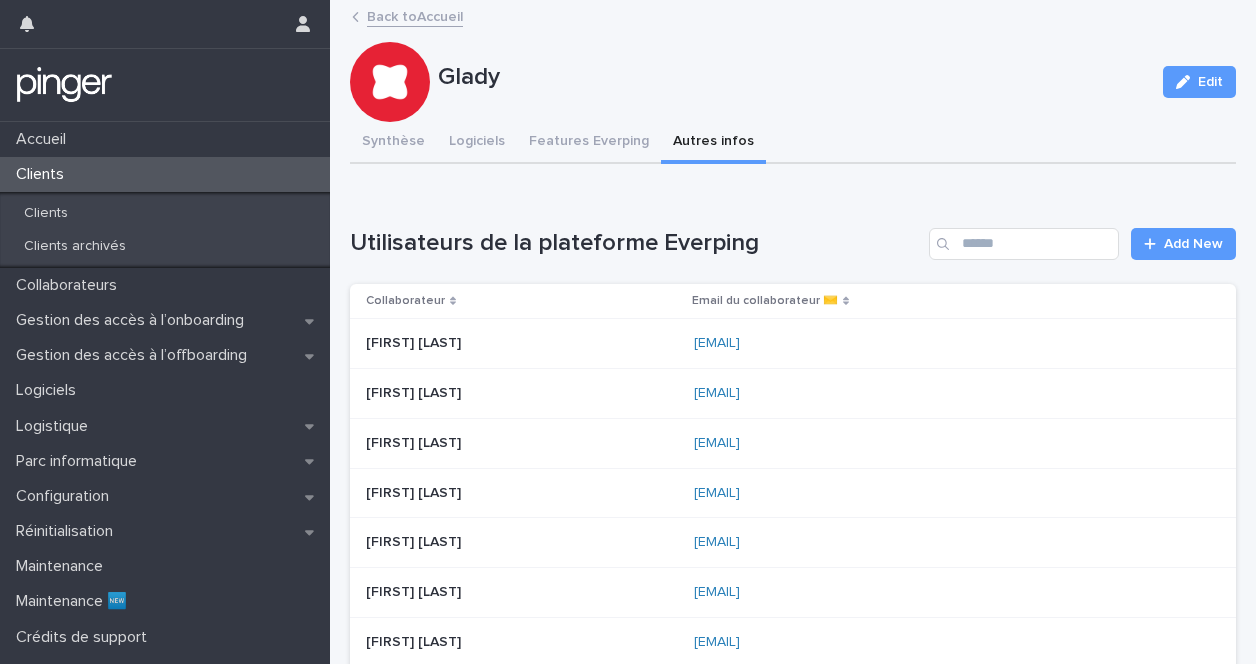 click on "Utilisateurs de la plateforme Everping" at bounding box center [635, 243] 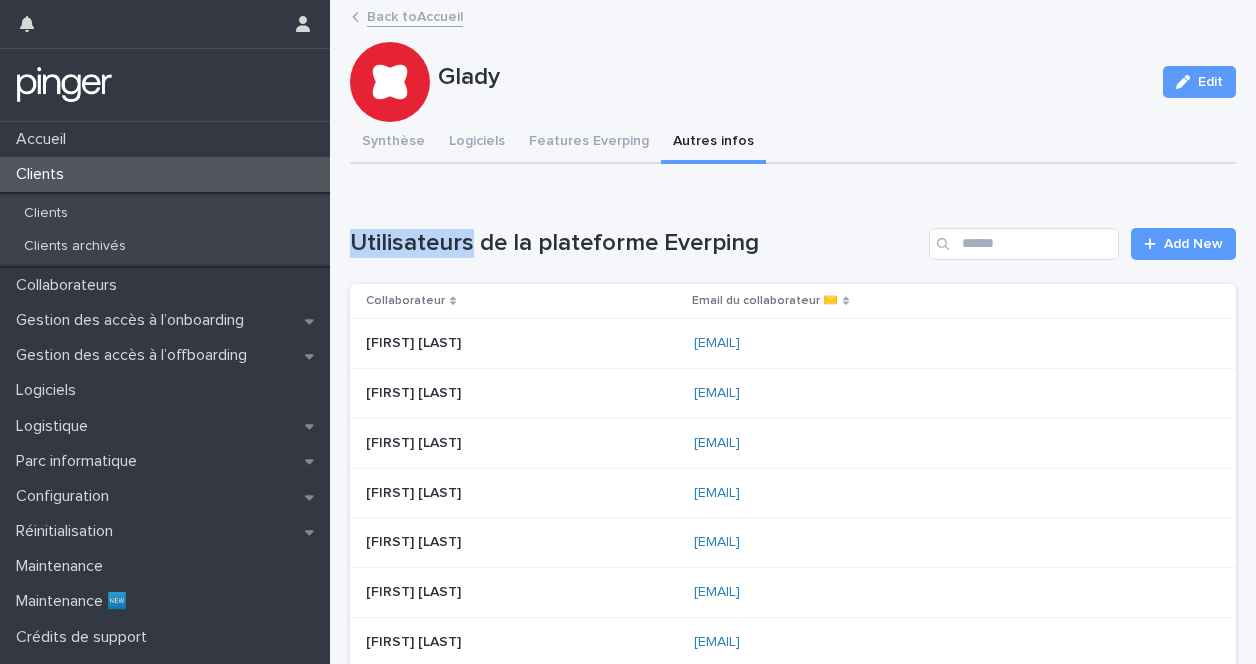 click on "Utilisateurs de la plateforme Everping" at bounding box center [635, 243] 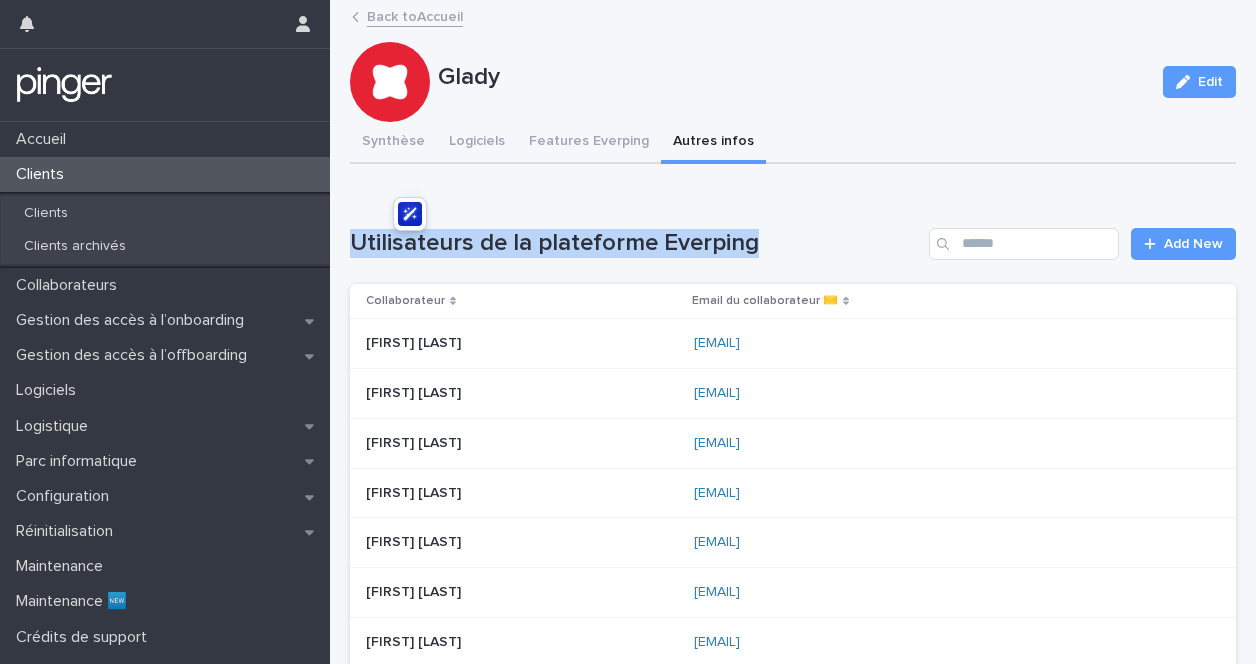 click on "Utilisateurs de la plateforme Everping" at bounding box center (635, 243) 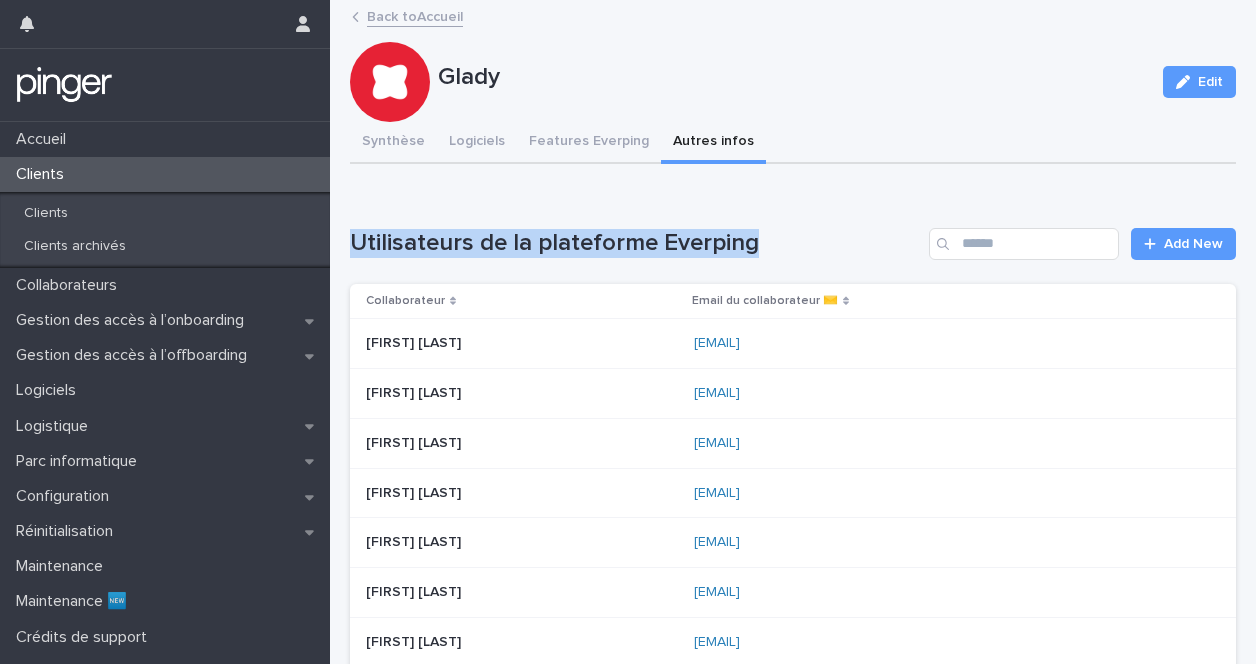 click on "Utilisateurs de la plateforme Everping Add New Collaborateur Email du collaborateur ✉️ [FIRST] [LAST] [FIRST] [LAST]   [EMAIL] [EMAIL]   [FIRST] [LAST] [FIRST] [LAST]   [EMAIL] [EMAIL]   [FIRST] [LAST] [FIRST] [LAST]   [EMAIL] [EMAIL]   [FIRST] [LAST] [FIRST] [LAST]   [EMAIL] [EMAIL]   [FIRST] [LAST] [FIRST] [LAST]   [EMAIL] [EMAIL]   [FIRST] [LAST] [FIRST] [LAST]   [EMAIL] [EMAIL]   [FIRST] [LAST] [FIRST] [LAST]   [EMAIL] [EMAIL]   [FIRST] [LAST] [FIRST] [LAST]   [EMAIL] [EMAIL]   [FIRST] [LAST] [FIRST] [LAST]   [EMAIL] [EMAIL]   [FIRST] [LAST] [FIRST] [LAST]   tiephen.musset@example.com   1  of  2 Back Next" at bounding box center (793, 1814) 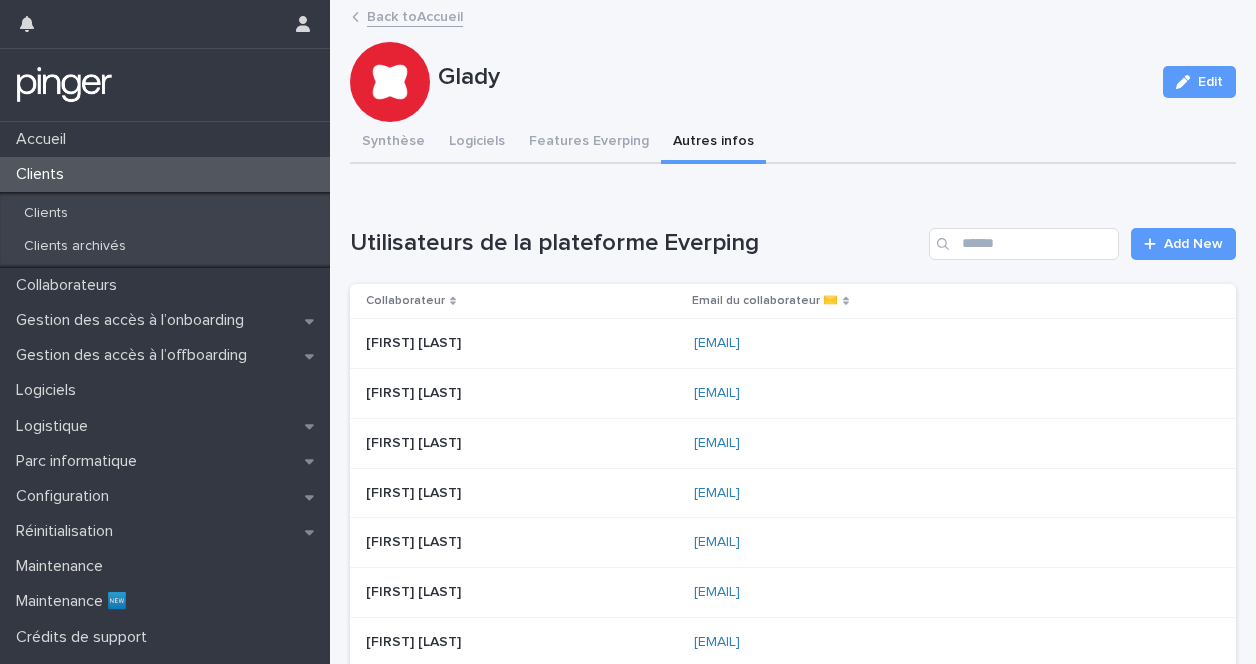 click on "Clients" at bounding box center [44, 174] 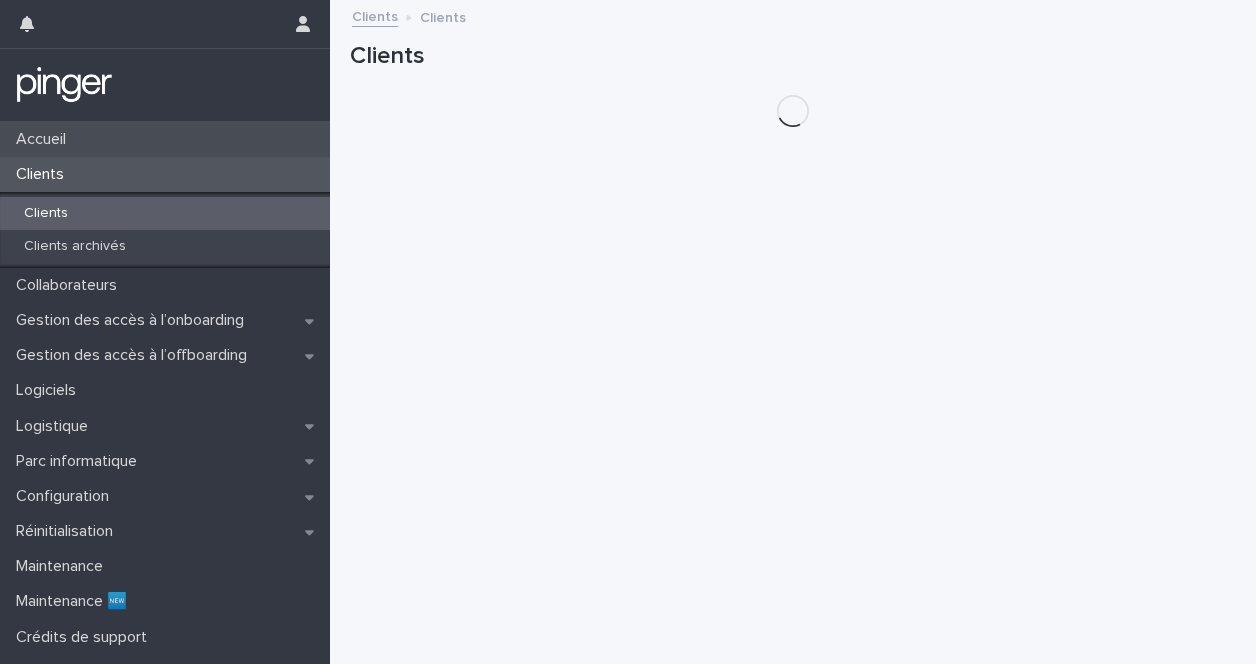 click on "Accueil" at bounding box center [45, 139] 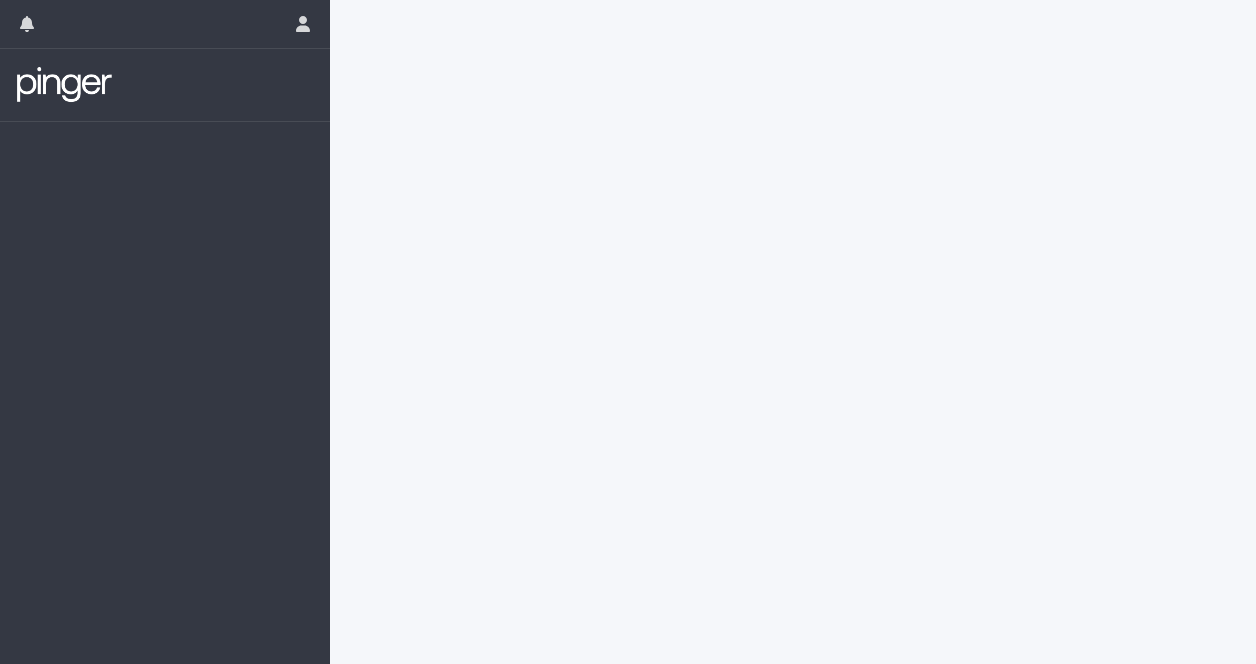 scroll, scrollTop: 0, scrollLeft: 0, axis: both 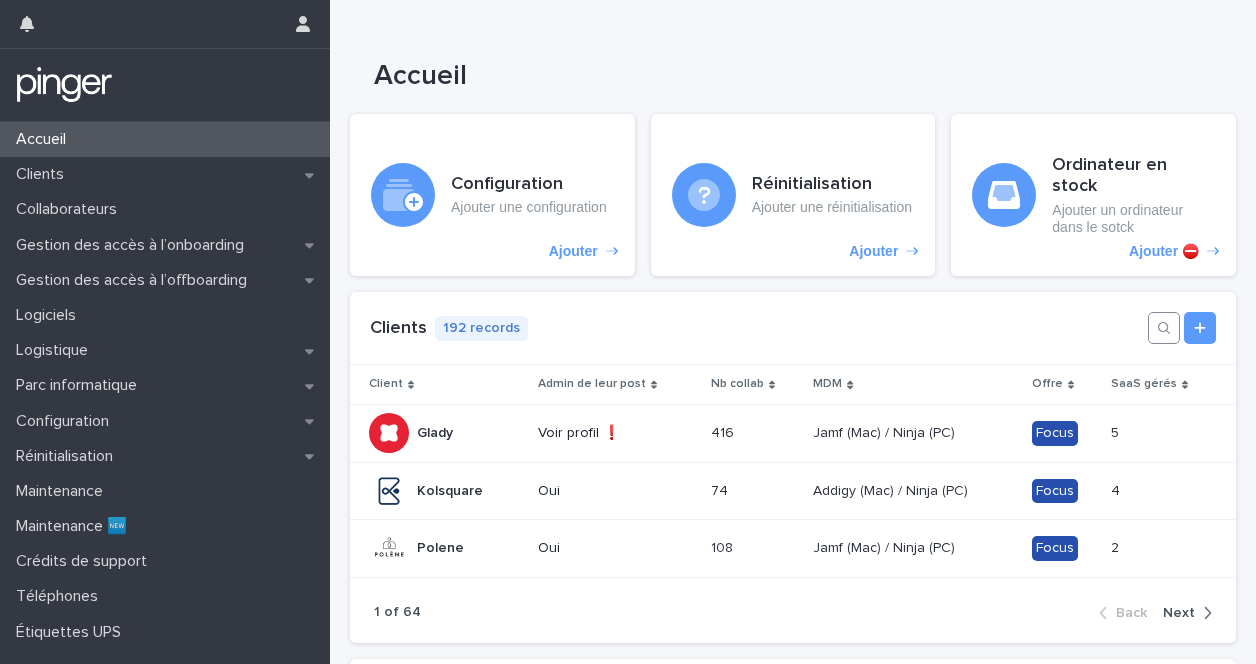 click 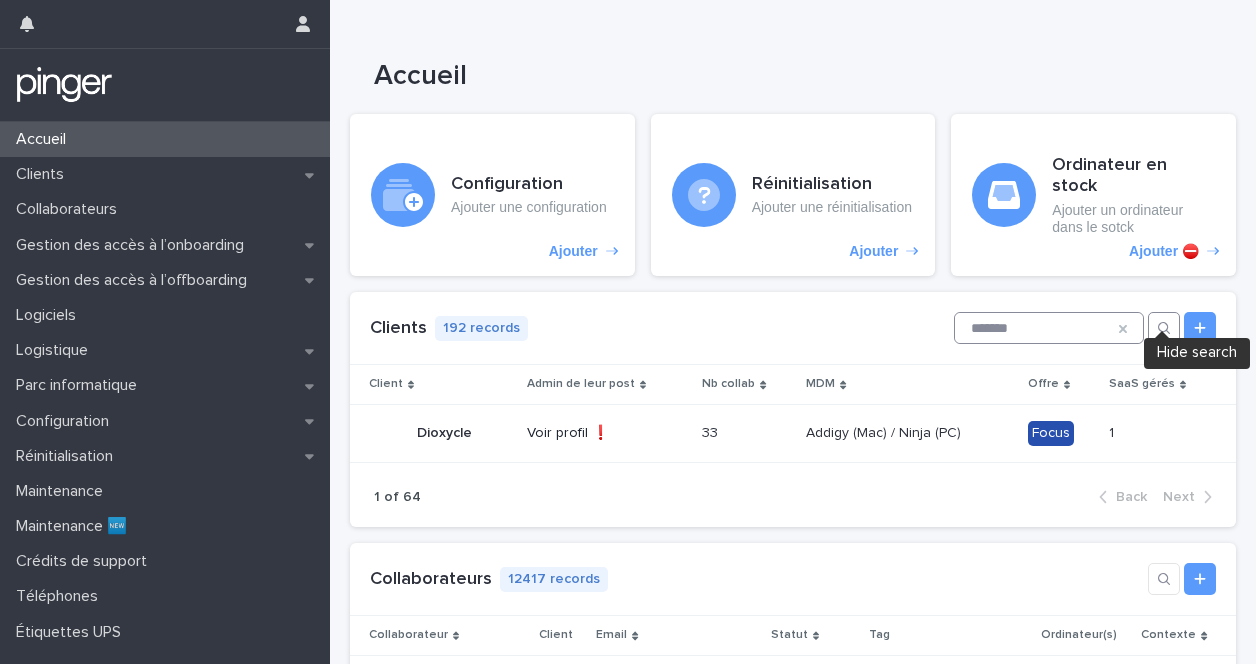 type on "********" 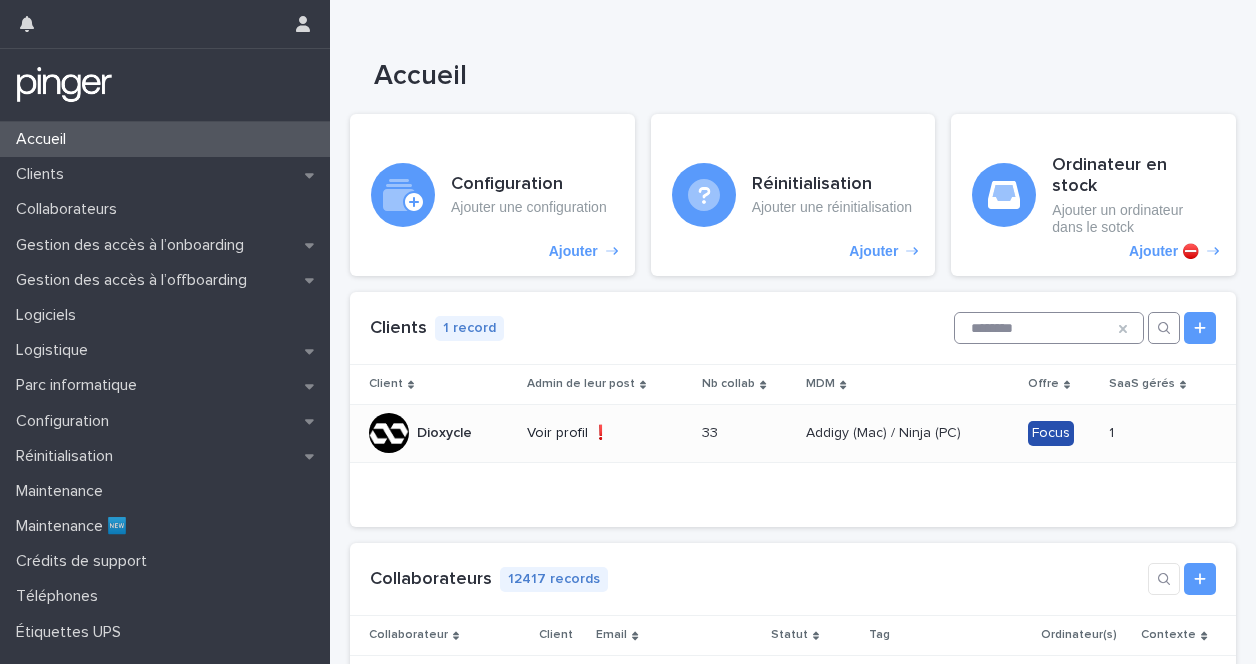 click on "Voir profil ❗" at bounding box center [606, 433] 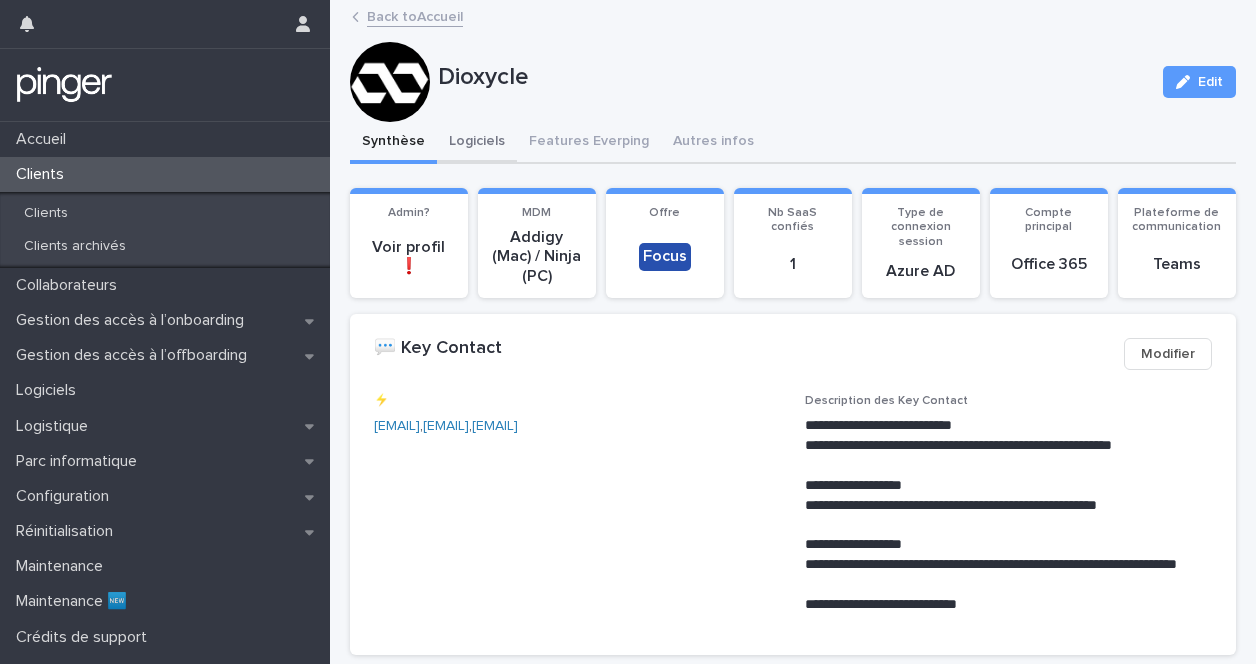 click on "Logiciels" at bounding box center (477, 143) 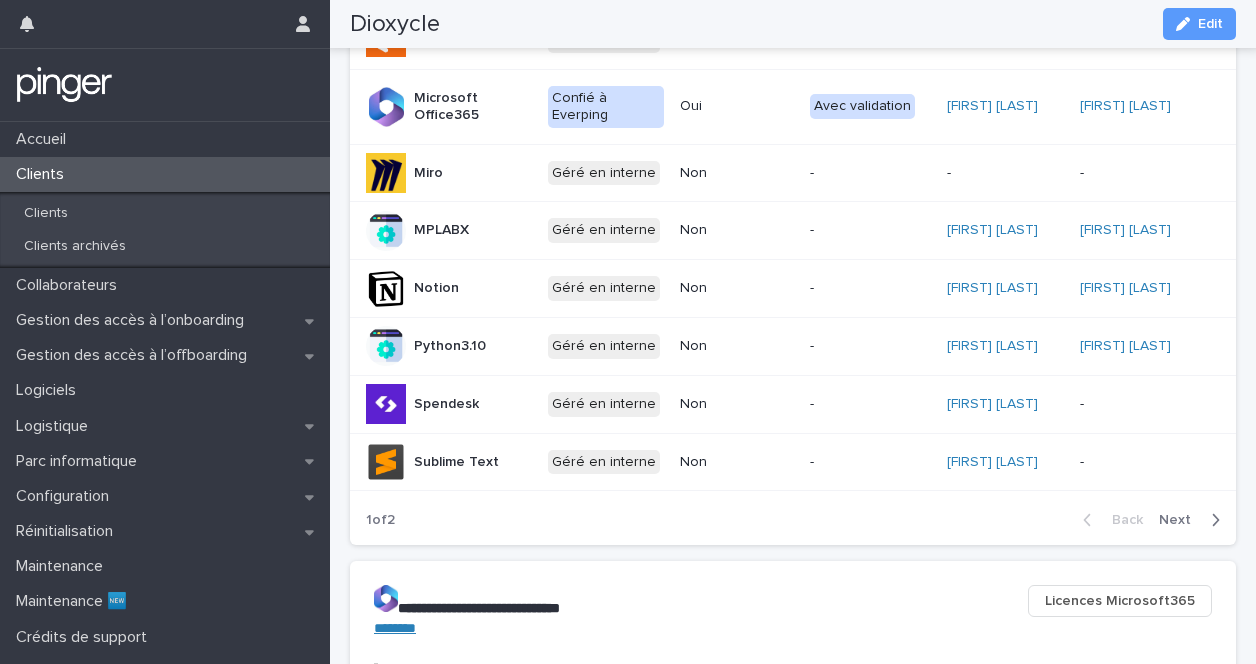 scroll, scrollTop: 1065, scrollLeft: 0, axis: vertical 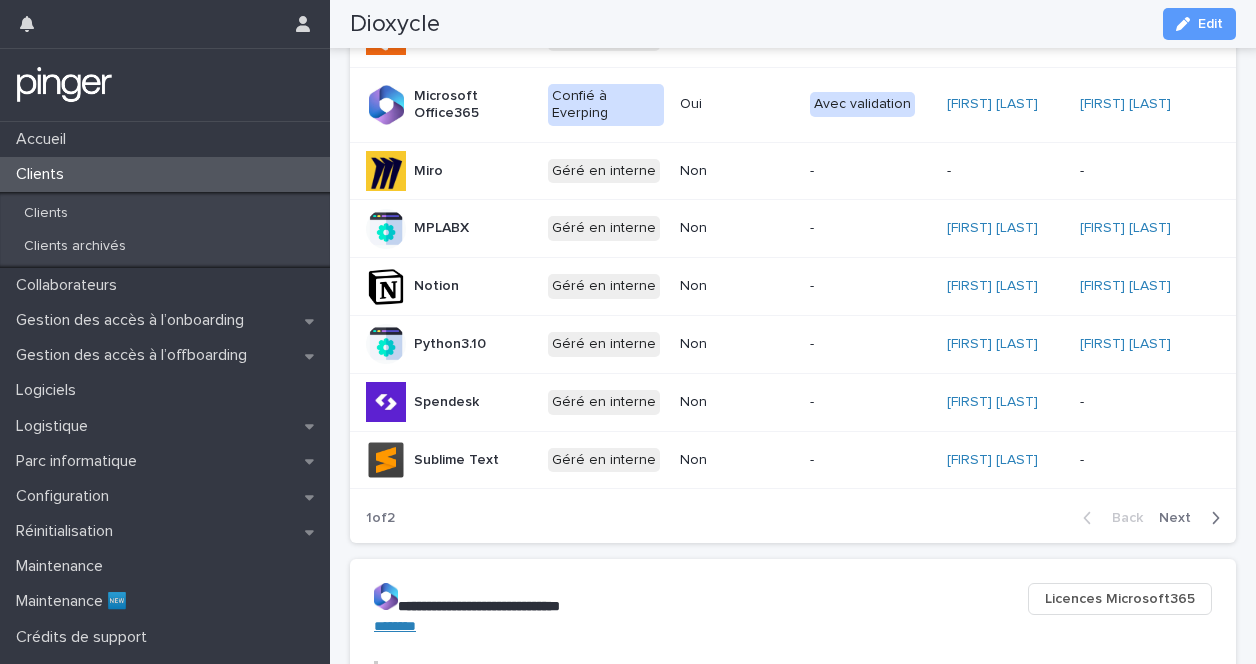 click on "Next" at bounding box center [1181, 518] 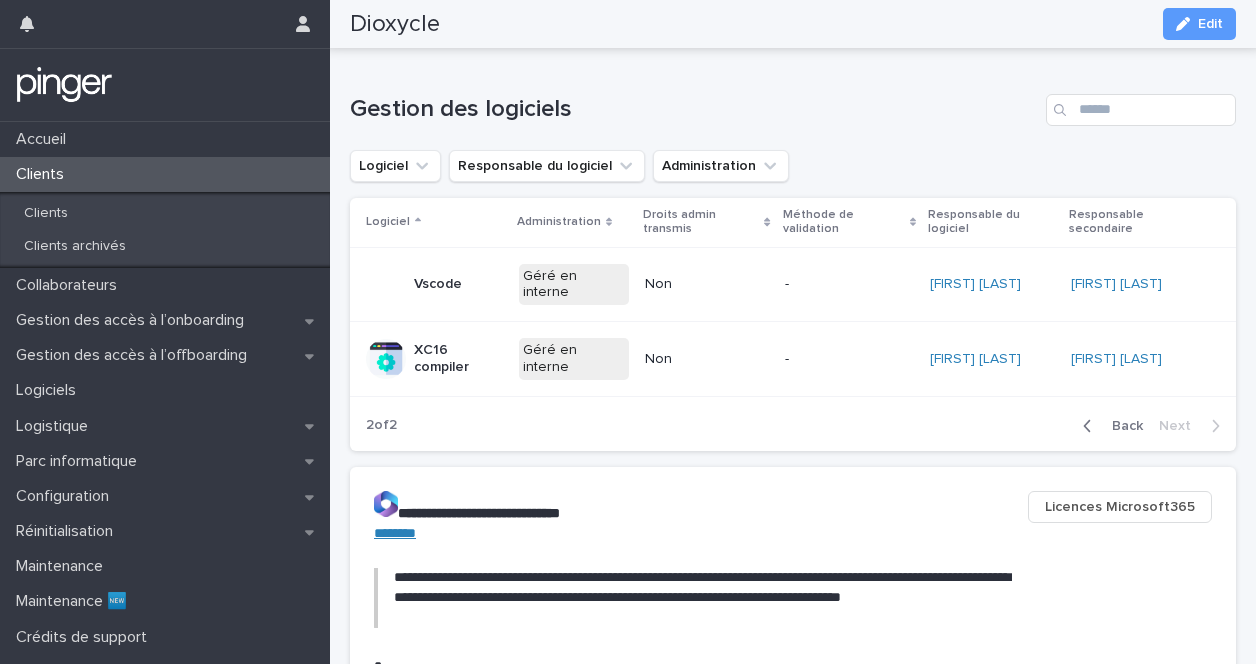 scroll, scrollTop: 133, scrollLeft: 0, axis: vertical 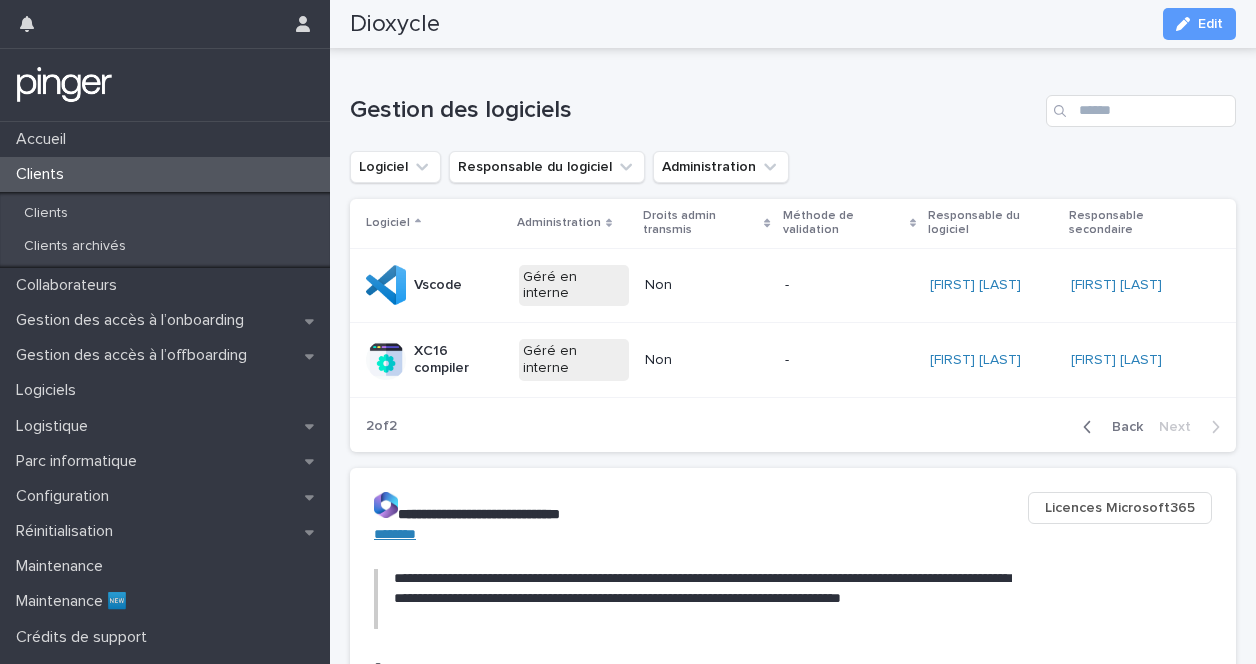 click on "Back" at bounding box center (1121, 427) 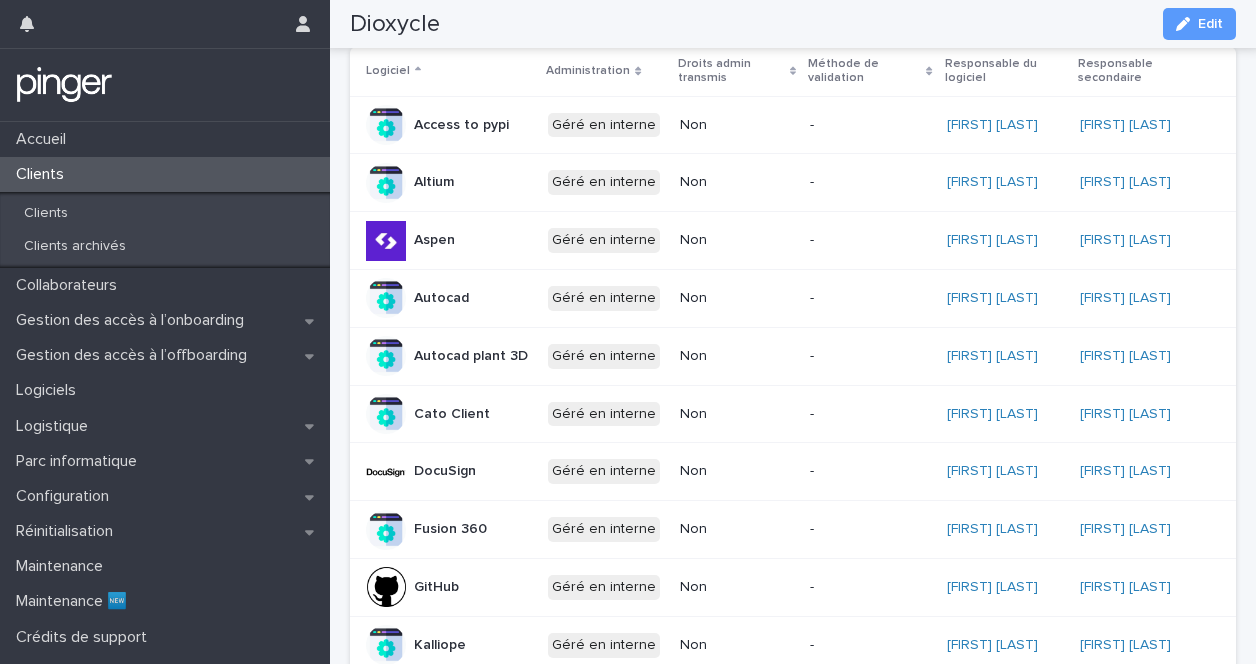 scroll, scrollTop: 287, scrollLeft: 0, axis: vertical 